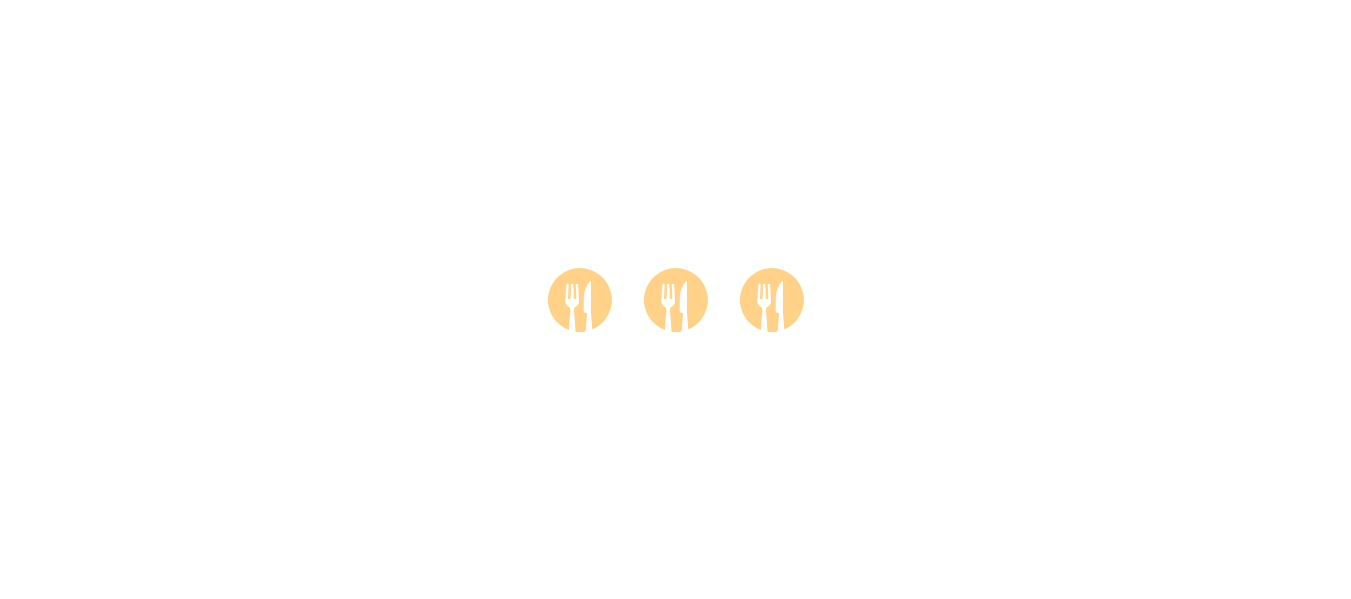 scroll, scrollTop: 0, scrollLeft: 0, axis: both 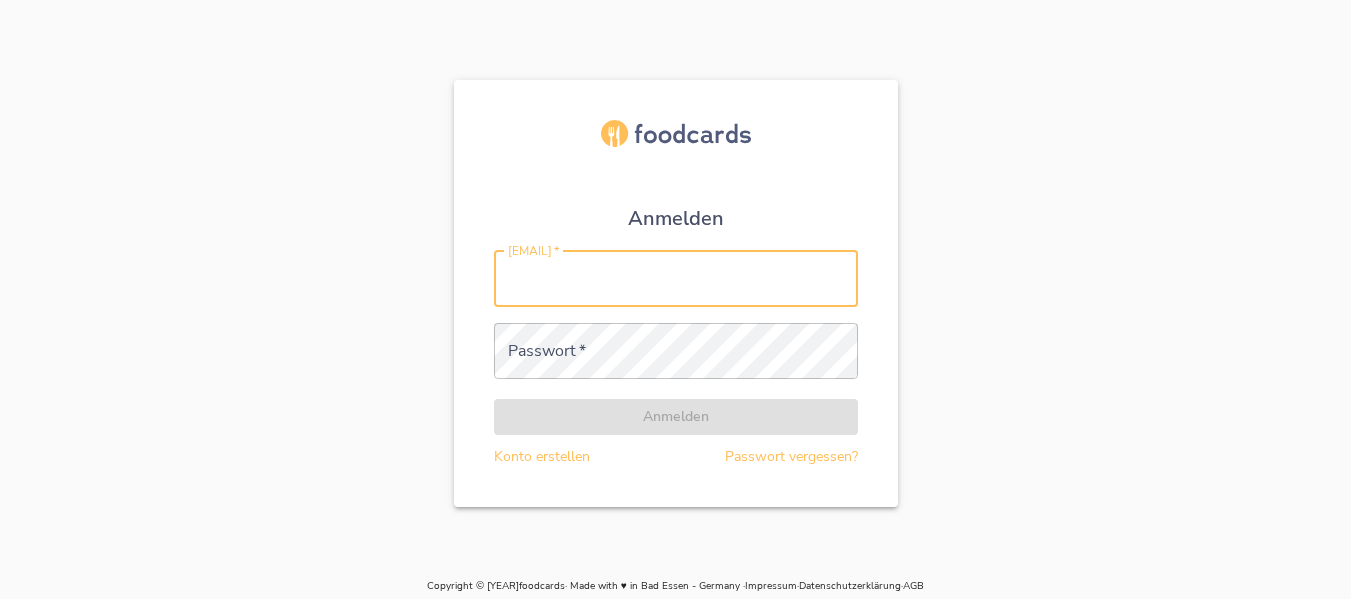 click on "E-Mail Adresse   *" at bounding box center (676, 279) 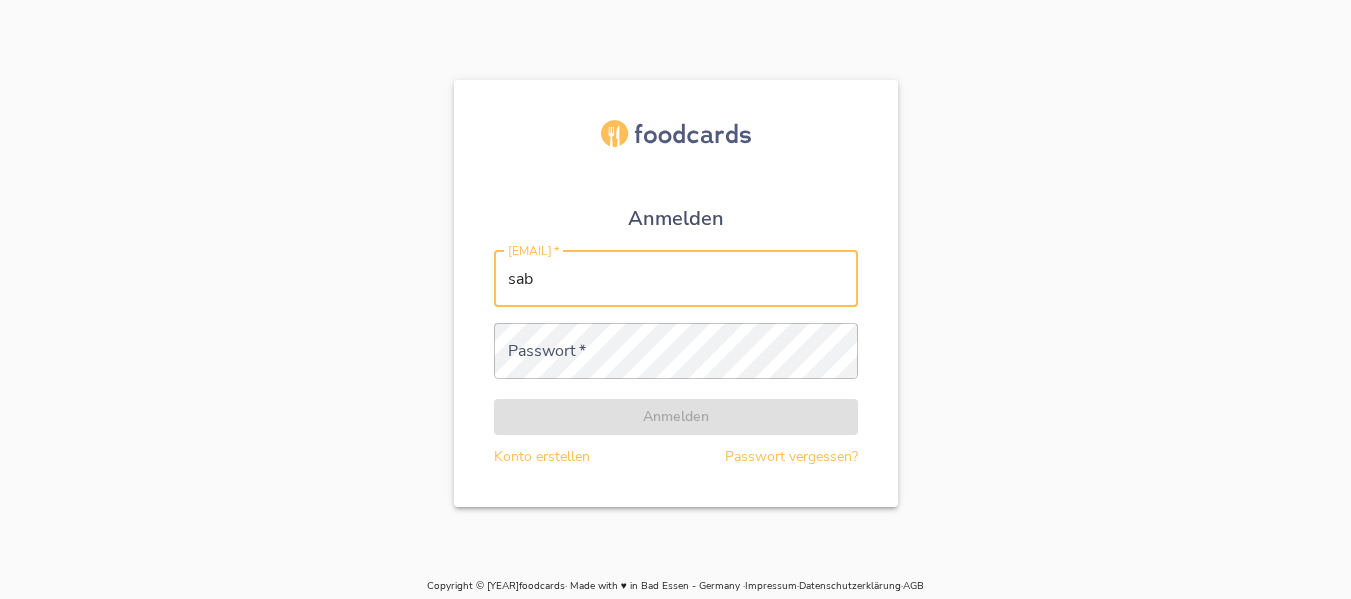 type on "[EMAIL]" 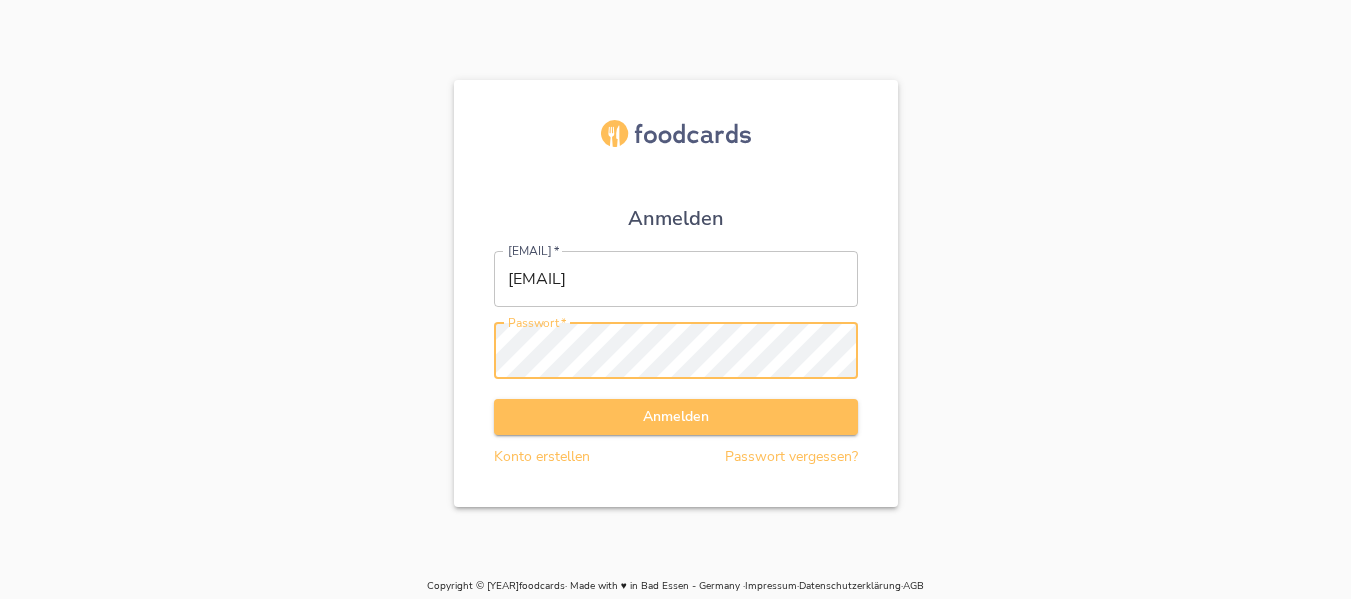 click on "Anmelden" at bounding box center (676, 417) 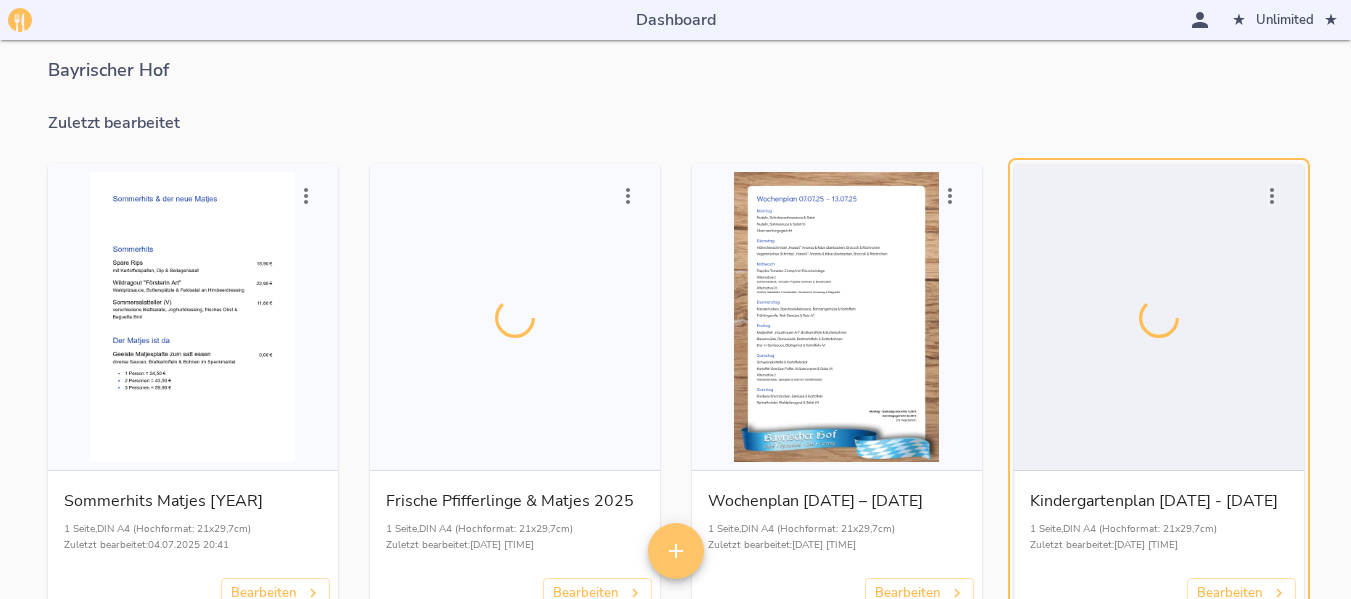 scroll, scrollTop: 0, scrollLeft: 0, axis: both 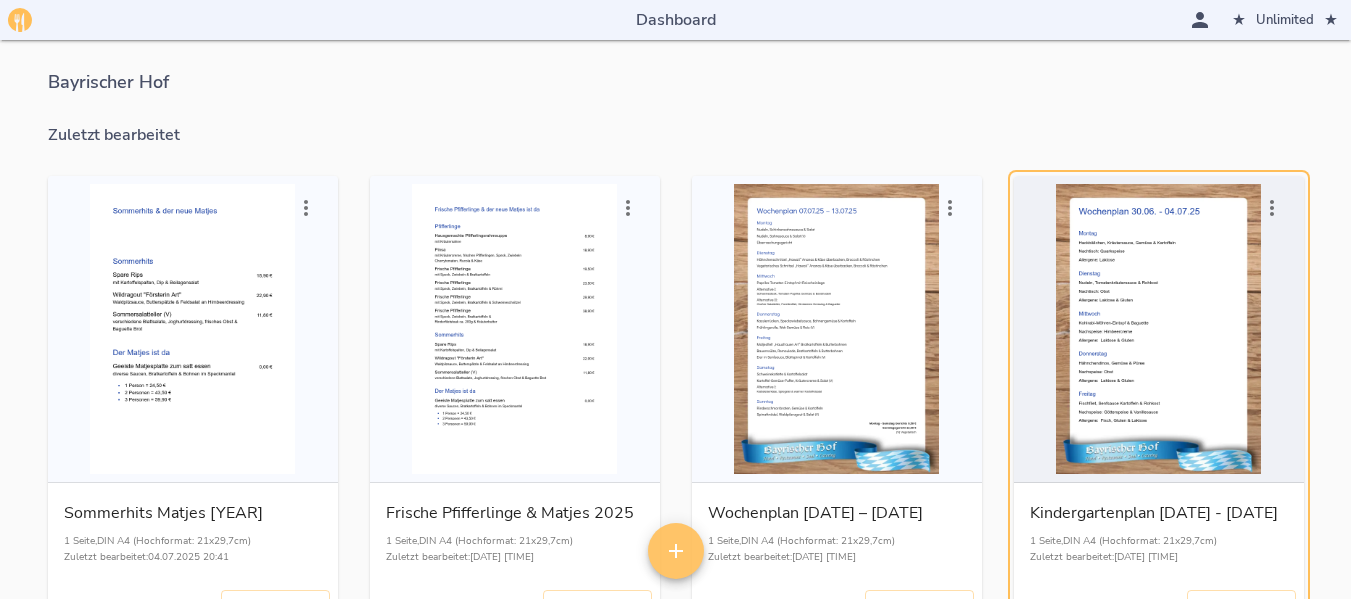 click at bounding box center [193, 329] 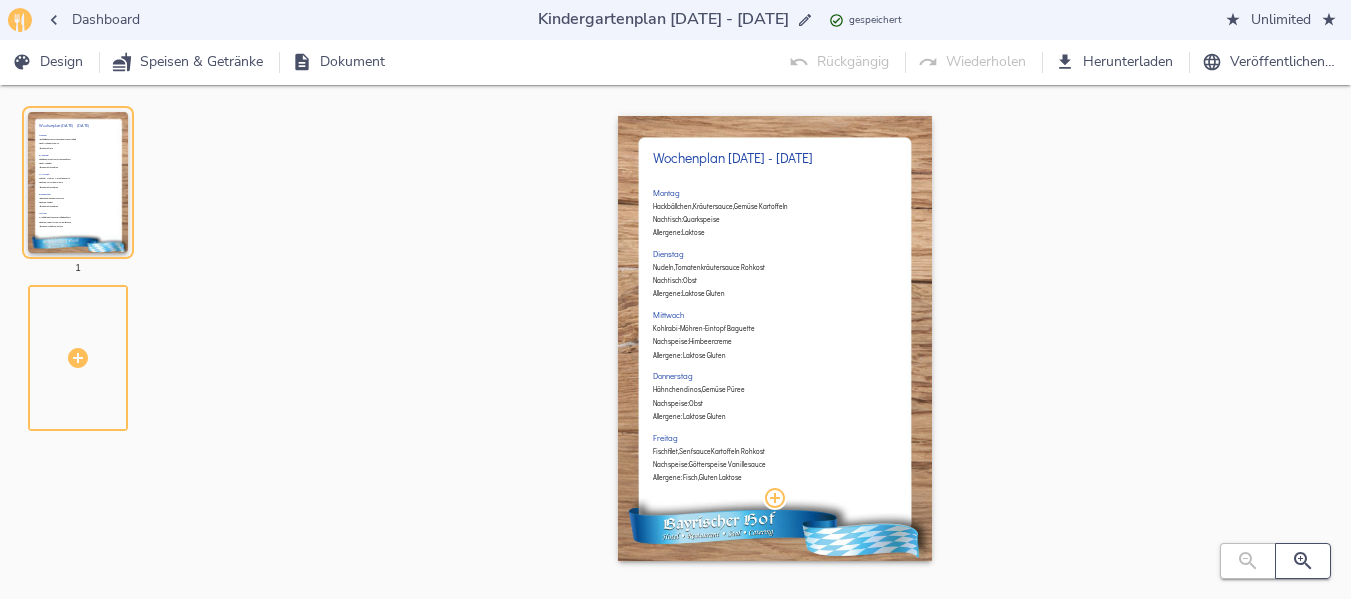 click at bounding box center (1248, 561) 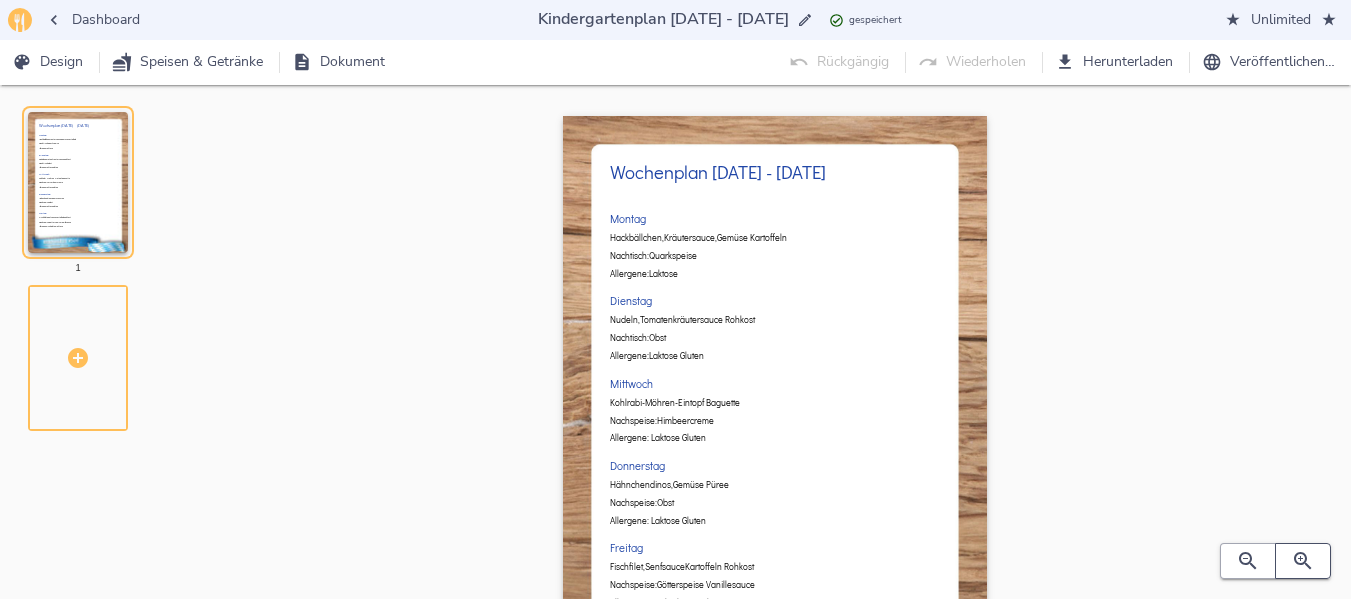 click at bounding box center [1248, 561] 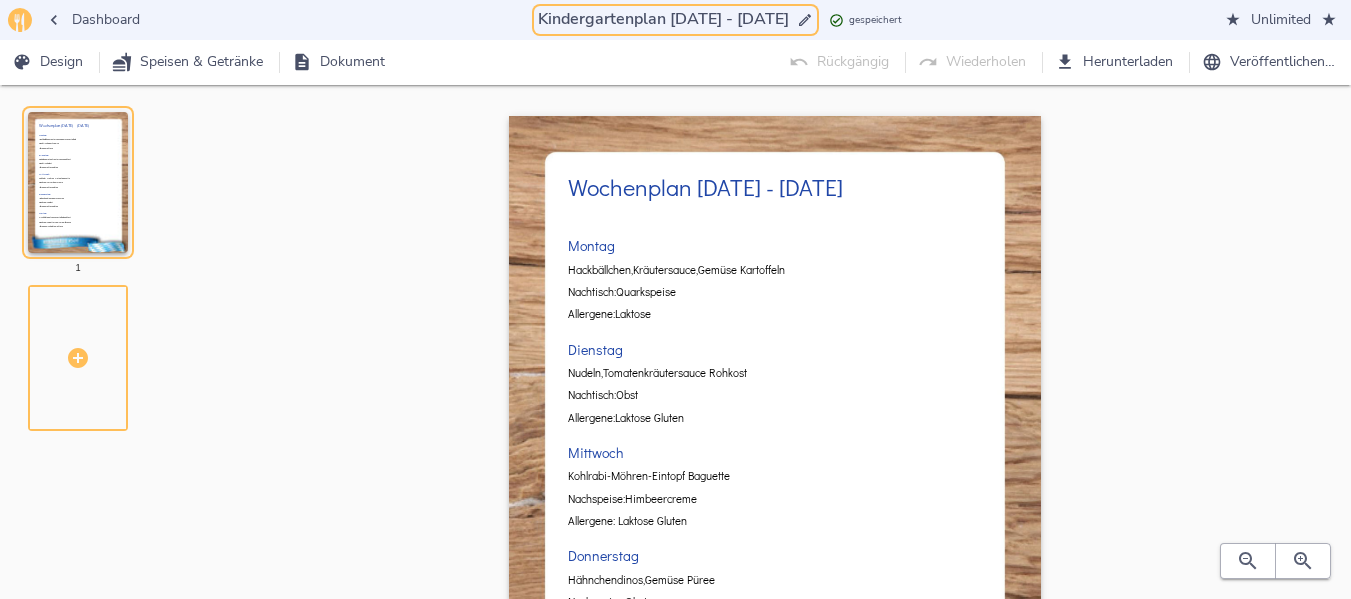 drag, startPoint x: 656, startPoint y: 18, endPoint x: 672, endPoint y: 17, distance: 16.03122 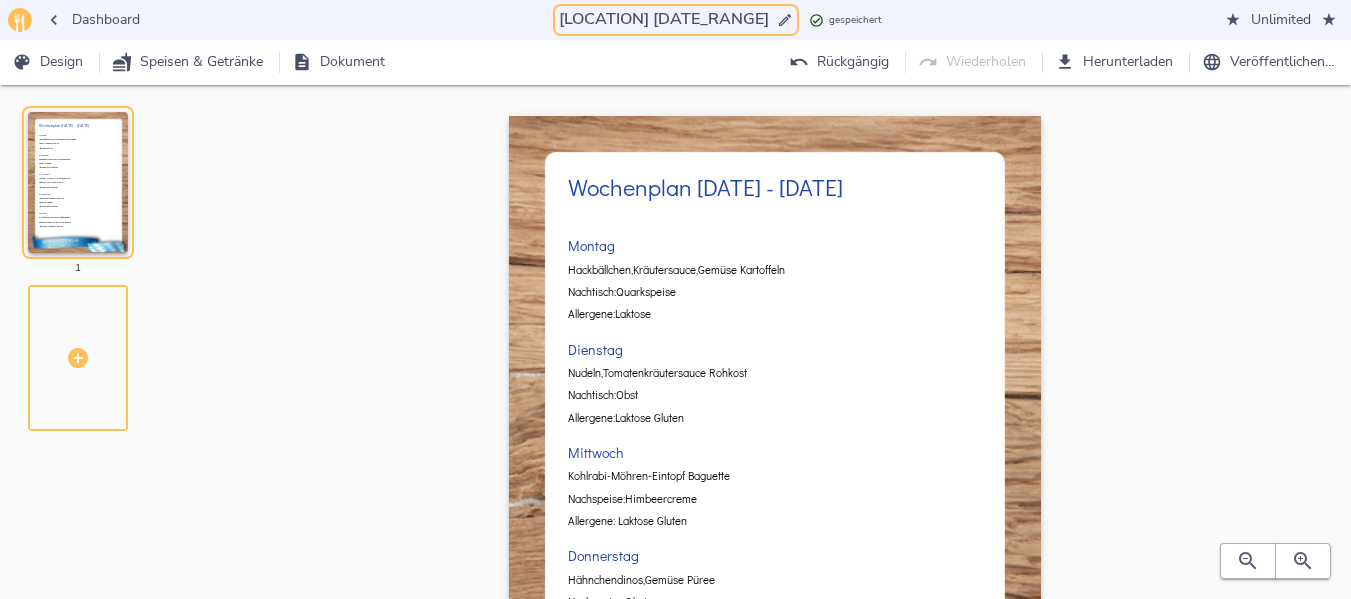 drag, startPoint x: 657, startPoint y: 20, endPoint x: 735, endPoint y: 20, distance: 78 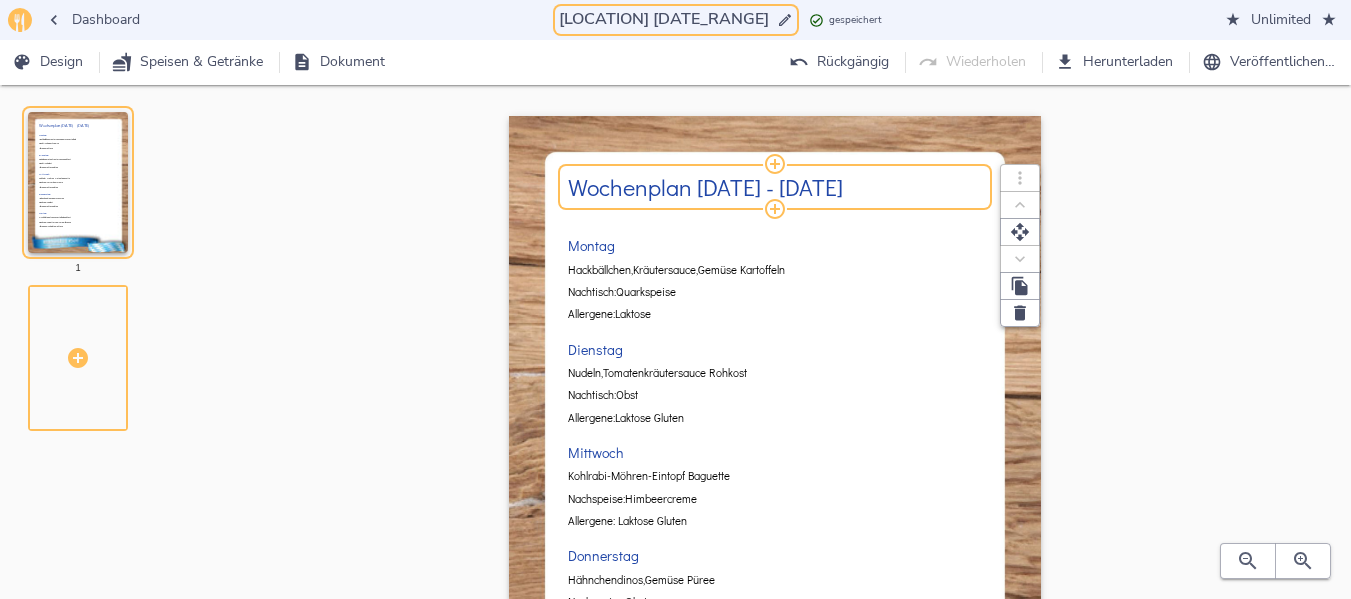 click on "Wochenplan [DATE] - [DATE]" at bounding box center [775, 187] 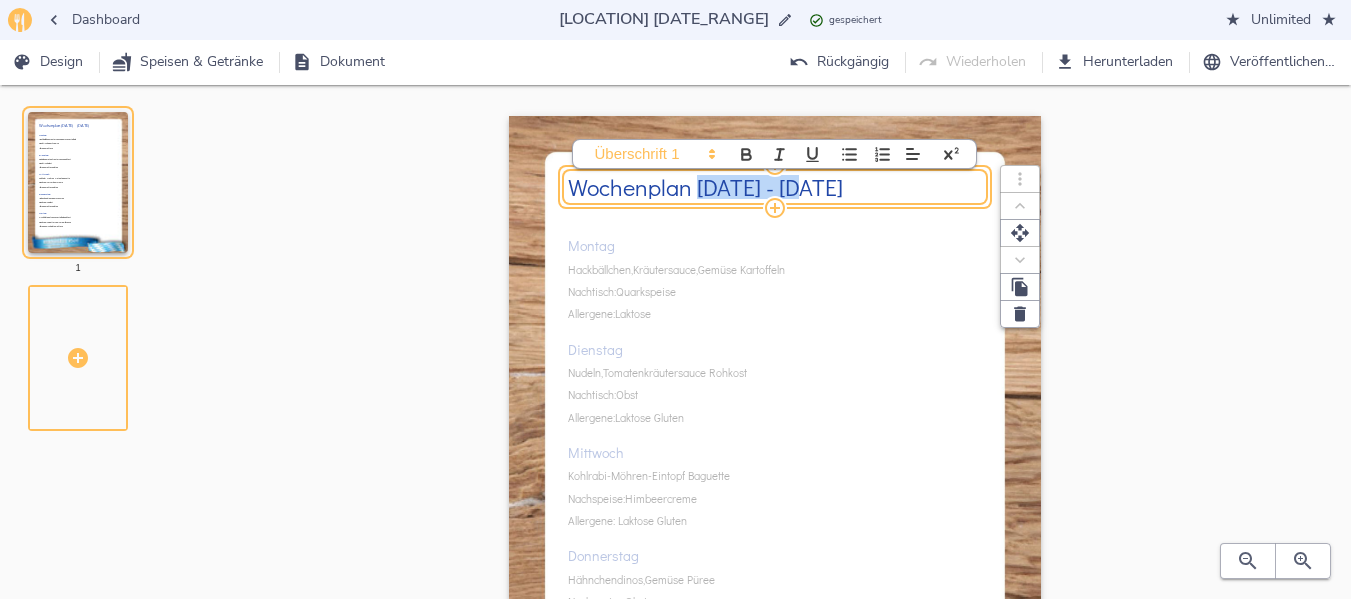 drag, startPoint x: 699, startPoint y: 186, endPoint x: 799, endPoint y: 184, distance: 100.02 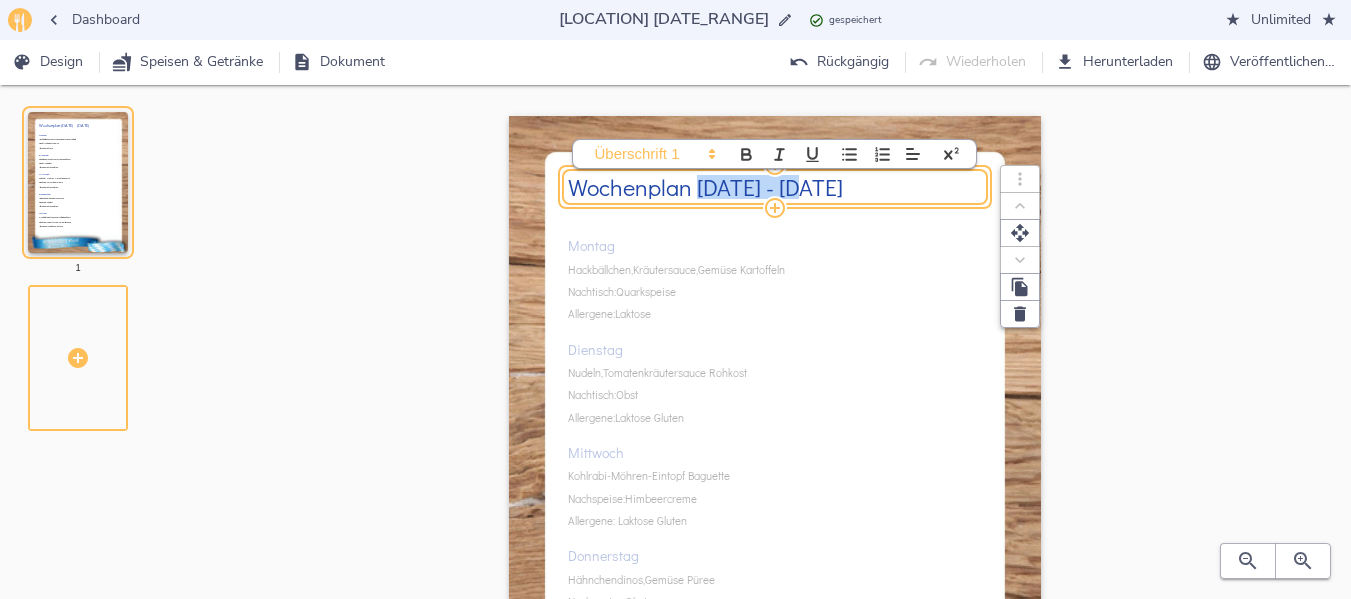 click on "Wochenplan [DATE] - [DATE]" at bounding box center (775, 187) 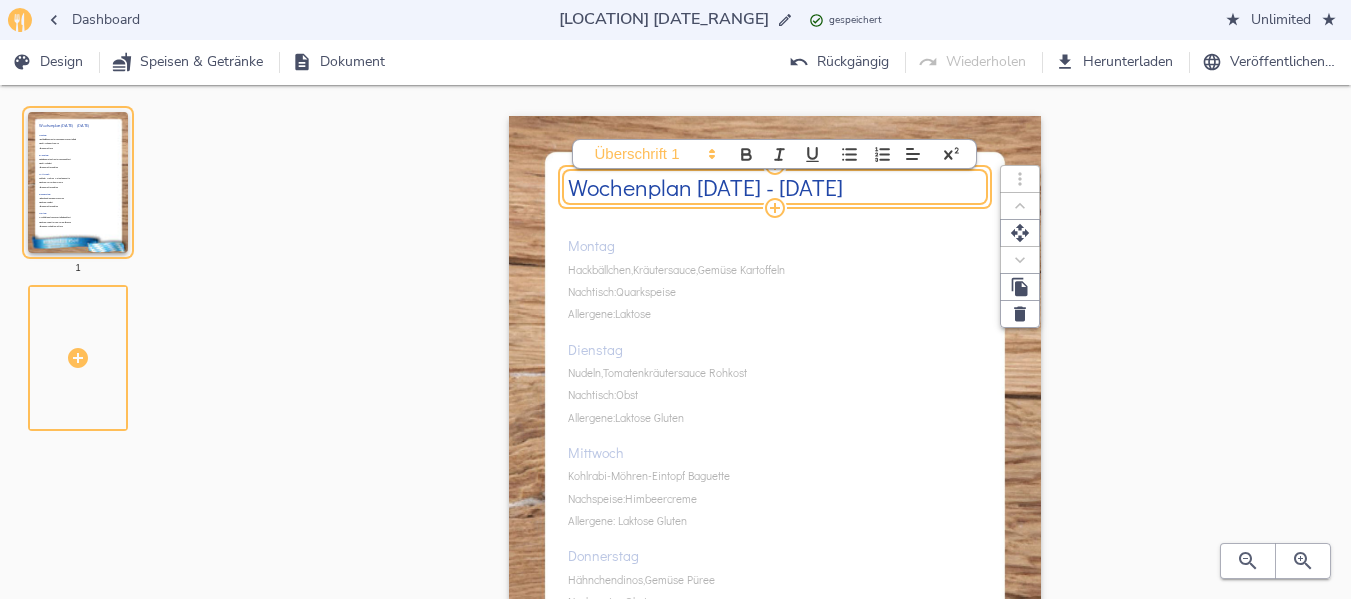 click on "Montag Hackbällchen,  Kräutersauce,  Gemüse  &  Kartoffeln  Nachtisch:  Quarkspeise  Allergene:  Laktose  Dienstag Nudeln,  Tomatenkräutersauce  &  Rohkost  Nachtisch:  Obst  Allergene:  Laktose  &  Gluten  Mittwoch Kohlrabi-Möhren-Eintopf  &  Baguette  Nachspeise:  Himbeercreme  Allergene:    Laktose  &  Gluten  Donnerstag Hähnchendinos,  Gemüse  &  Püree  Nachspeise:  Obst  Allergene:    Laktose  &  Gluten  Freitag Fischfilet,  Senfsauce  Kartoffeln  &  Rohkost  Nachspeise:  Götterspeise  &  Vanillesauce  Allergene:    Fisch,  Gluten  &  Laktose" at bounding box center [775, 486] 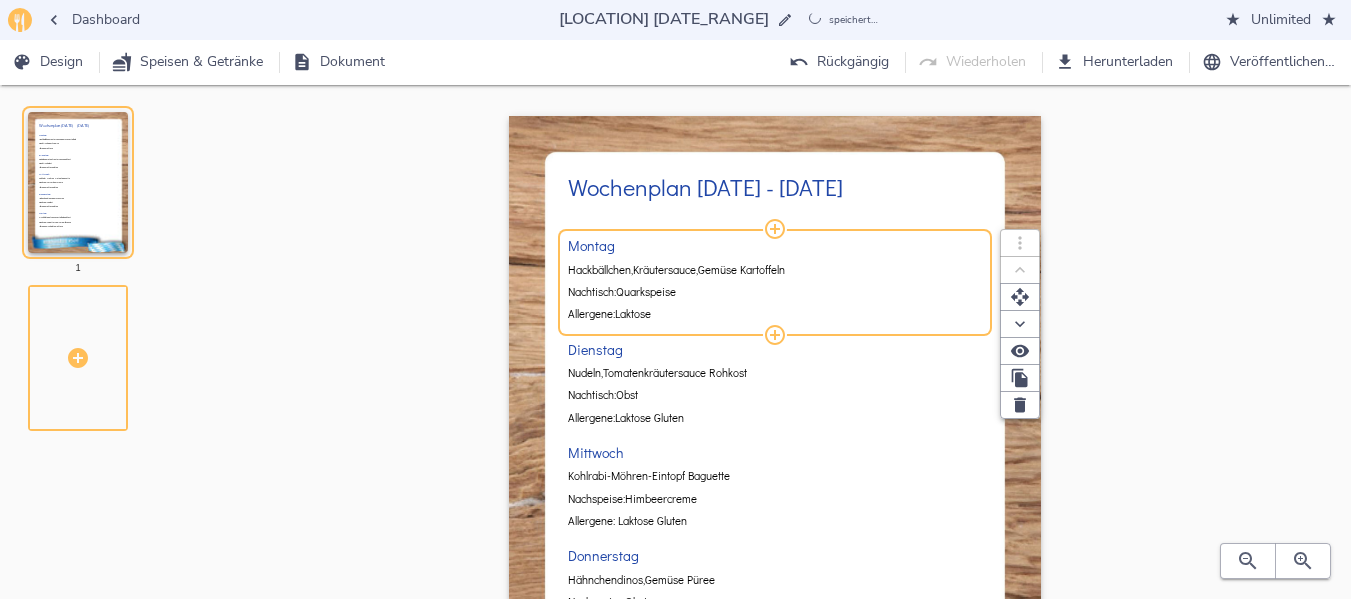 click on "Kräutersauce," at bounding box center (665, 270) 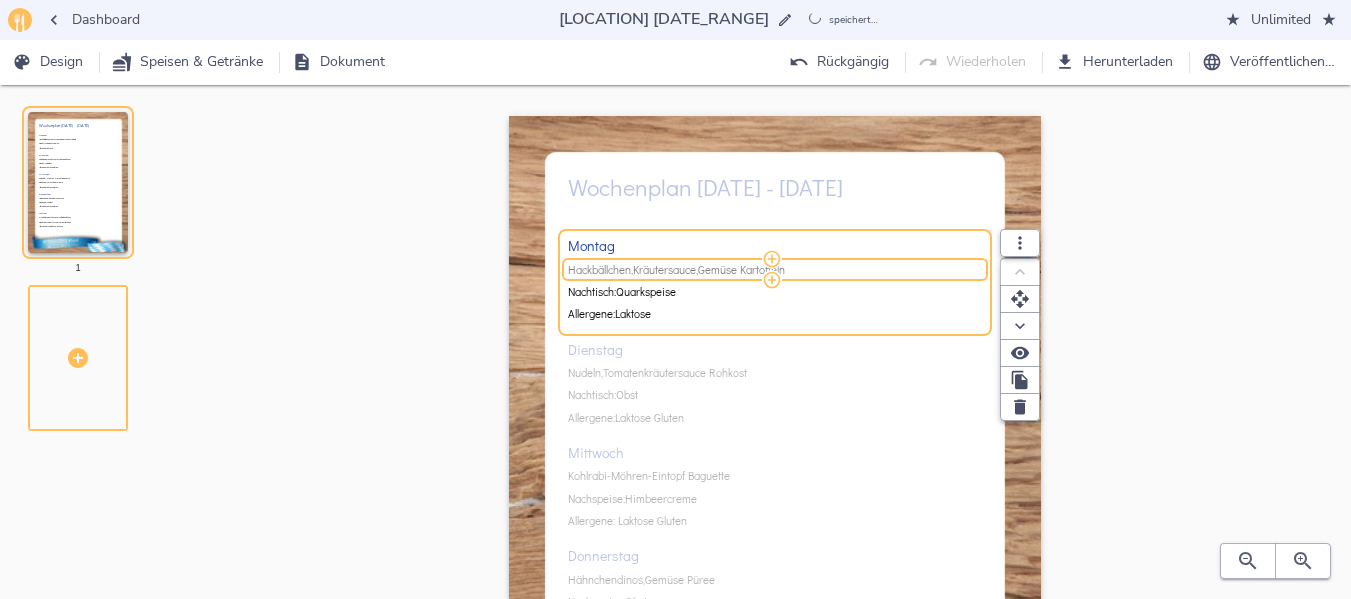 click on "Kräutersauce," at bounding box center (665, 270) 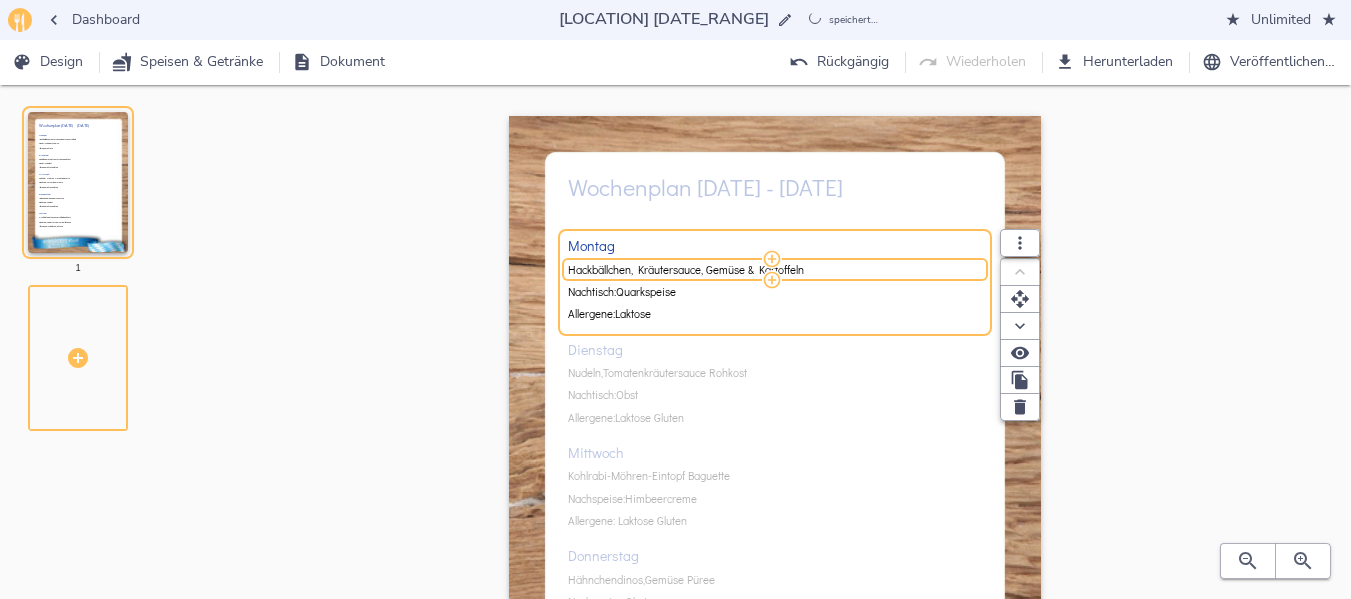 click on "Hackbällchen, Kräutersauce, Gemüse & Kartoffeln" at bounding box center [772, 270] 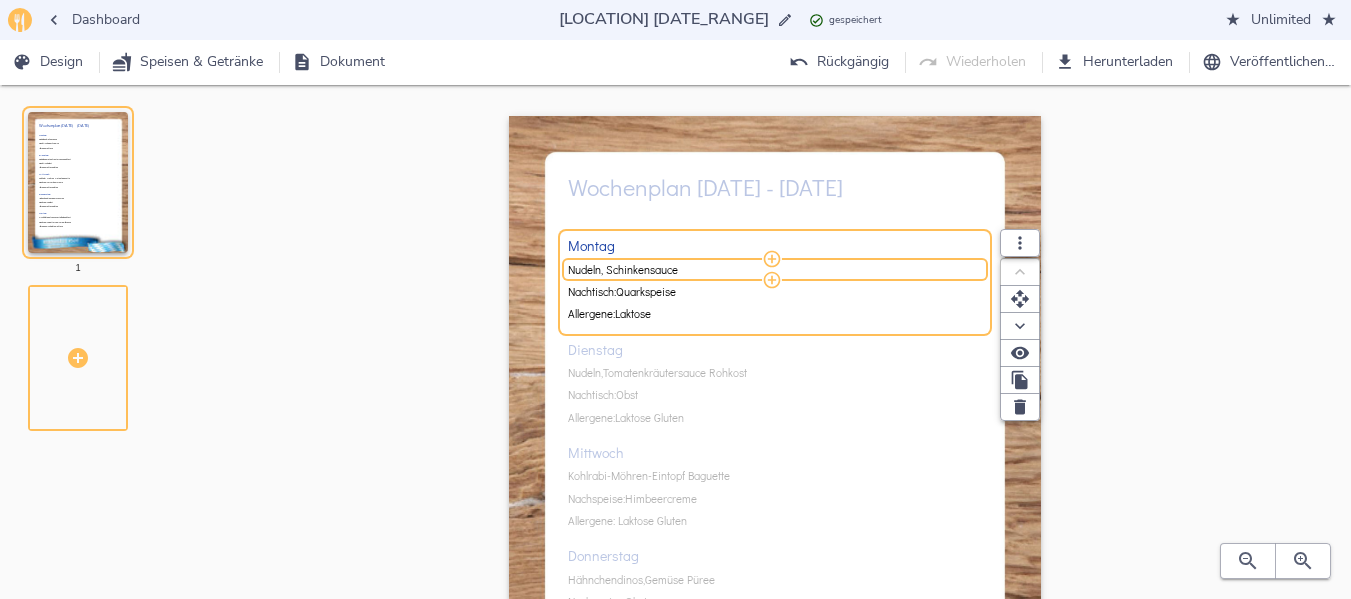 click on "Nudeln, Schinkensauce" at bounding box center [772, 270] 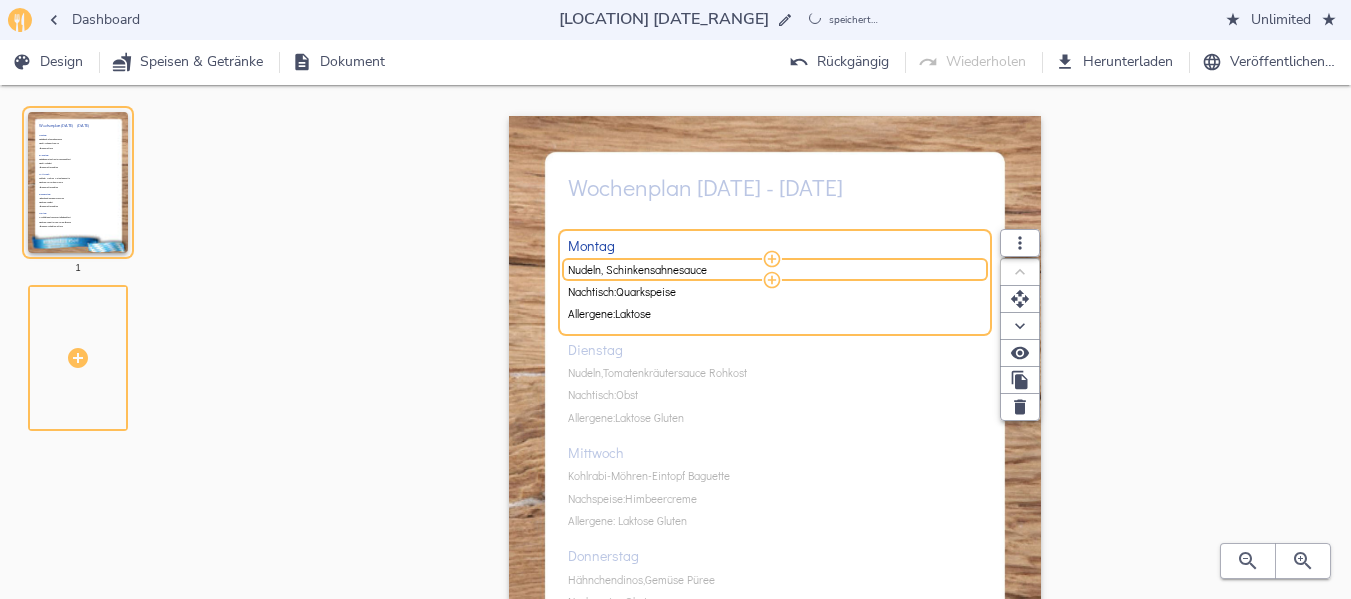 click on "Nudeln, Schinkensahnesauce" at bounding box center (772, 270) 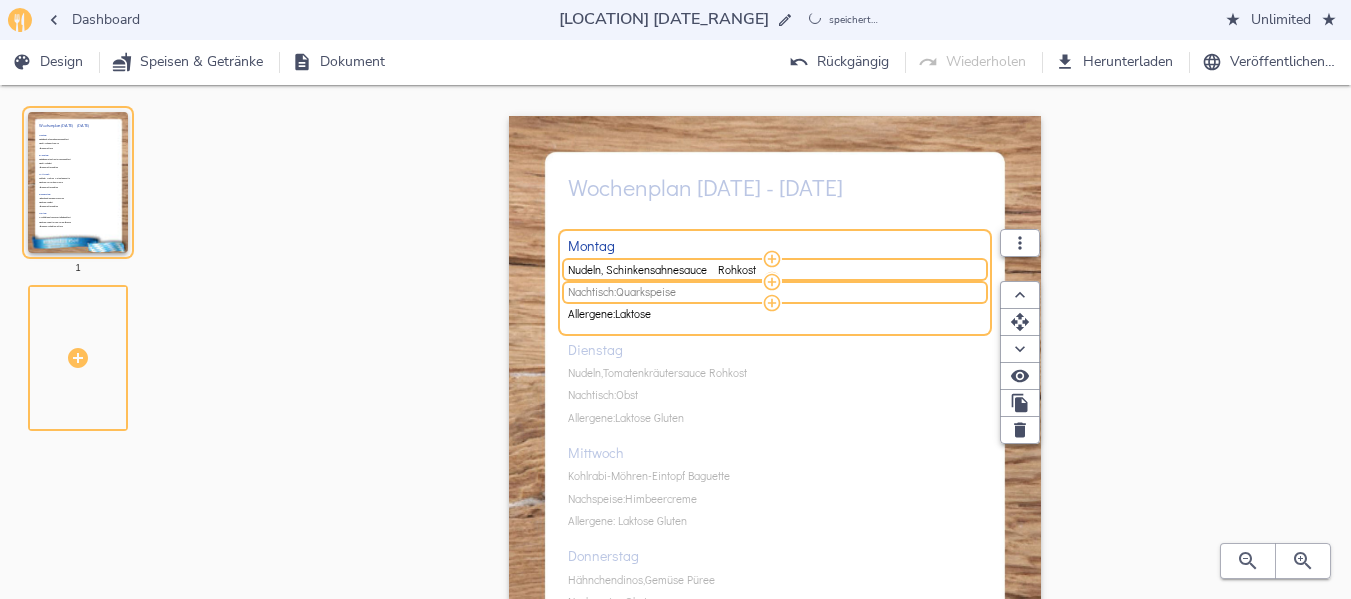 click on "Quarkspeise" at bounding box center [646, 292] 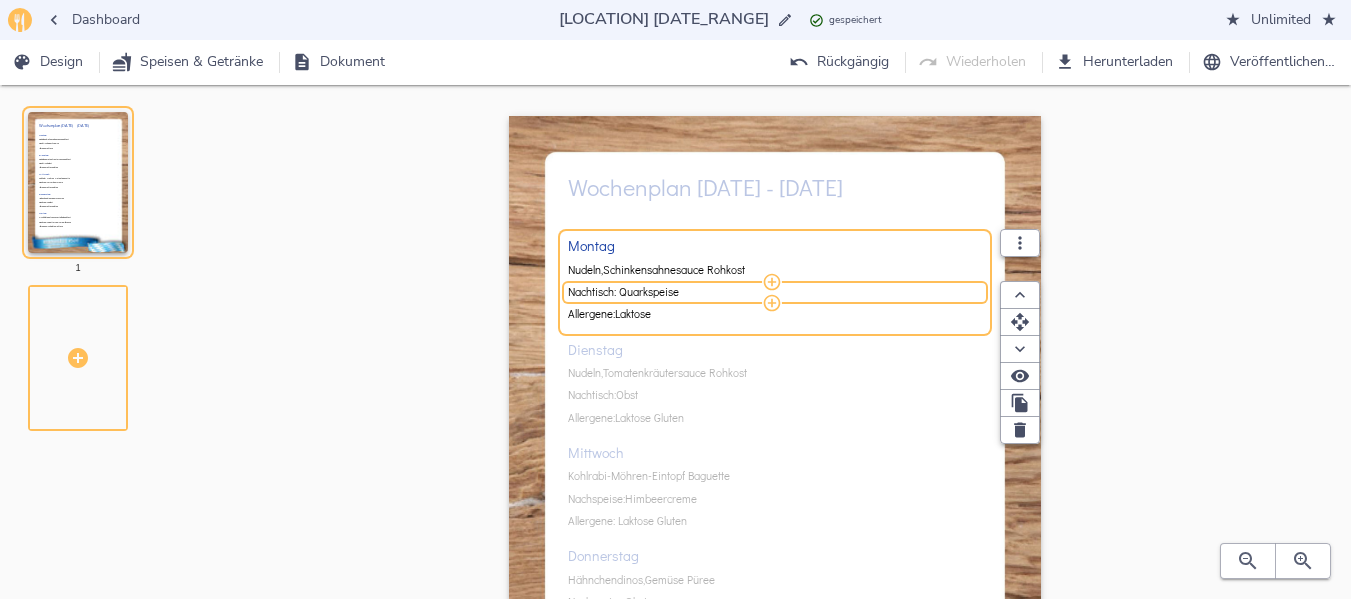 drag, startPoint x: 620, startPoint y: 292, endPoint x: 680, endPoint y: 292, distance: 60 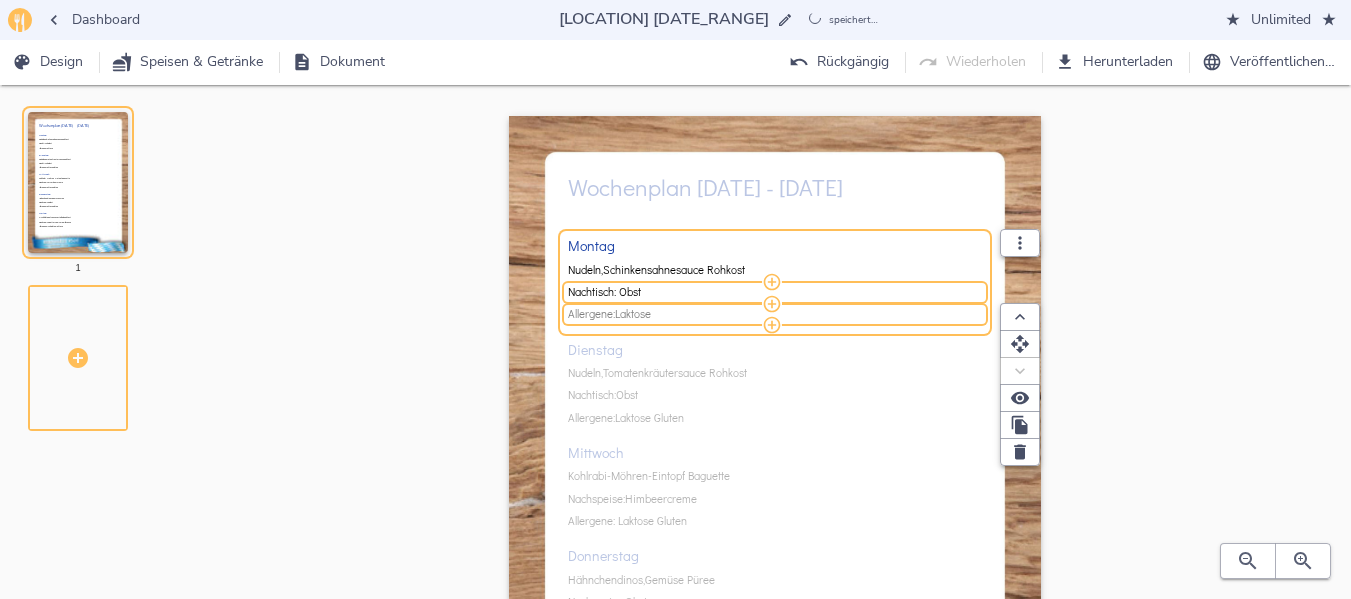click on "Allergene: Laktose" at bounding box center (772, 314) 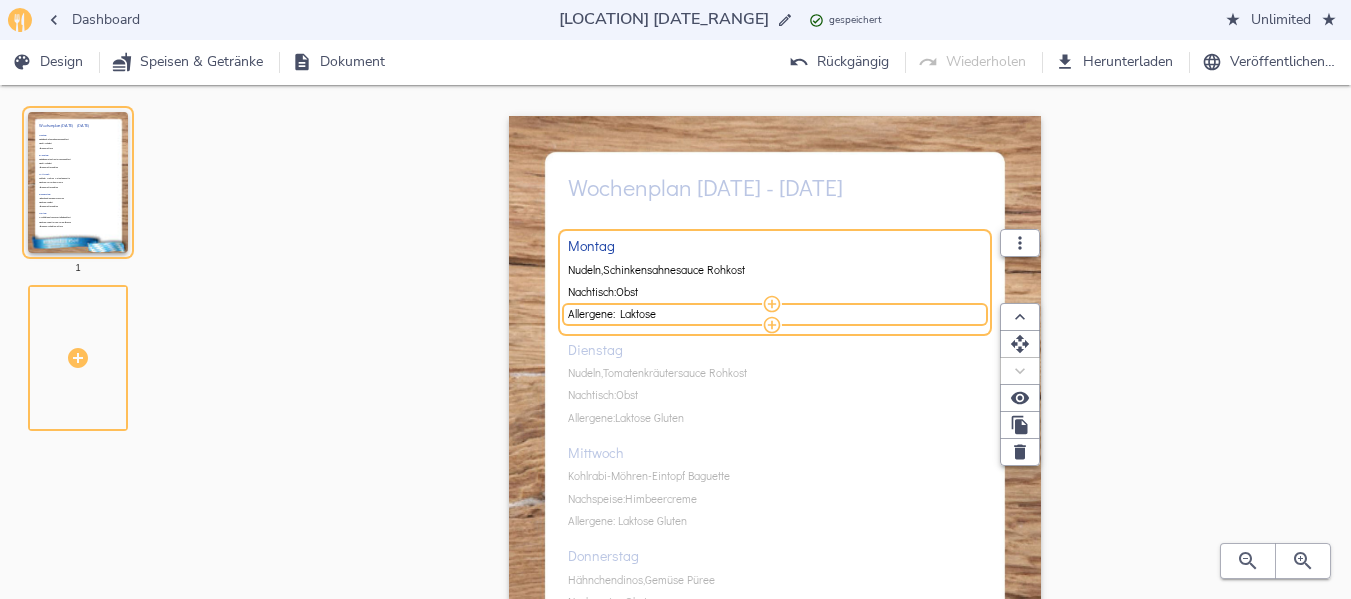 type on "Allergene: Laktose &" 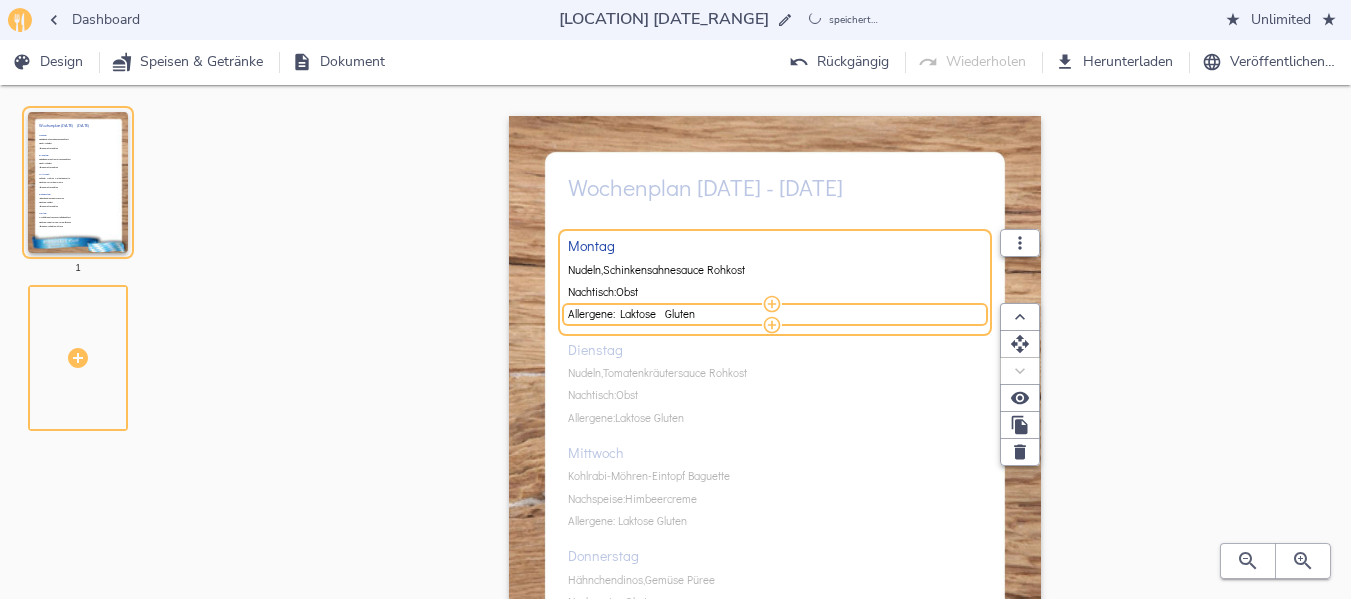 click on "Montag Nudeln, Schinkensahnesauce & Rohkost Nachtisch: Obst Allergene: Laktose & Gluten Dienstag Nudeln, Tomatenkräutersauce & Rohkost Nachtisch: Obst Allergene: Laktose & Gluten Mittwoch Kohlrabi-Möhren-Eintopf & Baguette Nachspeise: Himbeercreme Allergene: Laktose & Gluten Donnerstag Hähnchendinos, Gemüse & Püree Nachspeise: Obst Allergene: Laktose & Gluten Freitag Fischfilet, Senfsauce Kartoffeln & Rohkost Nachspeise: Götterspeise & Vanillesauce Allergene: Fisch, Gluten & Laktose" at bounding box center [775, 486] 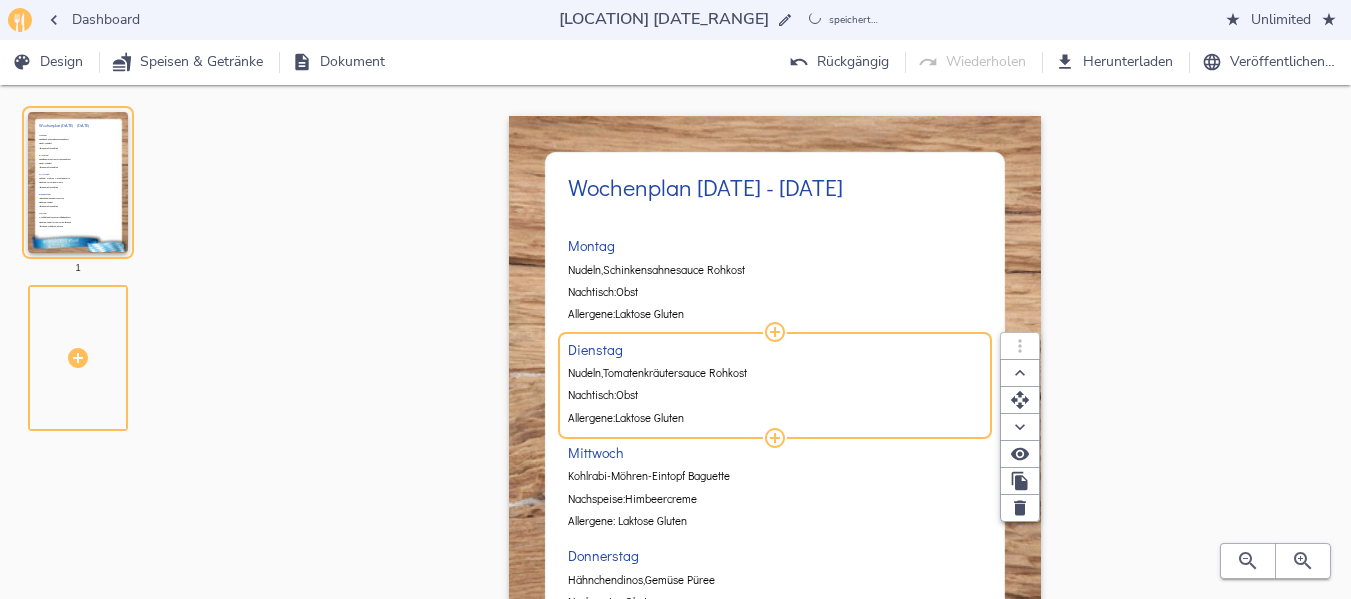 click on "Tomatenkräutersauce" at bounding box center (654, 373) 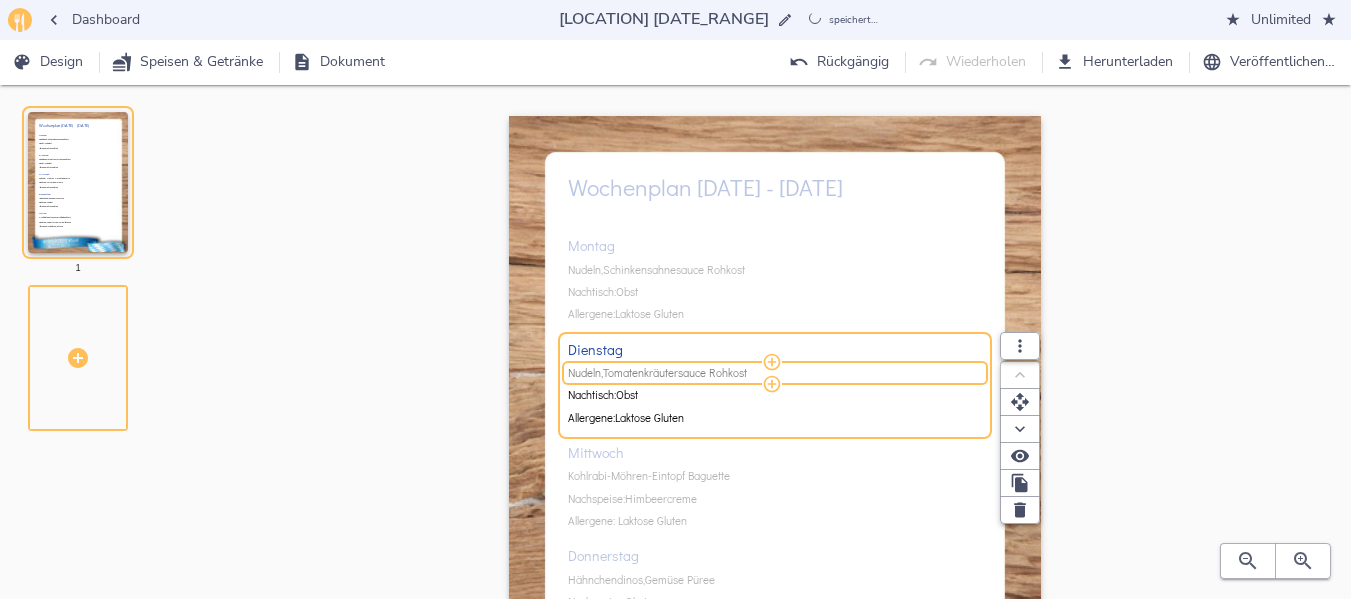click on "Tomatenkräutersauce" at bounding box center [654, 373] 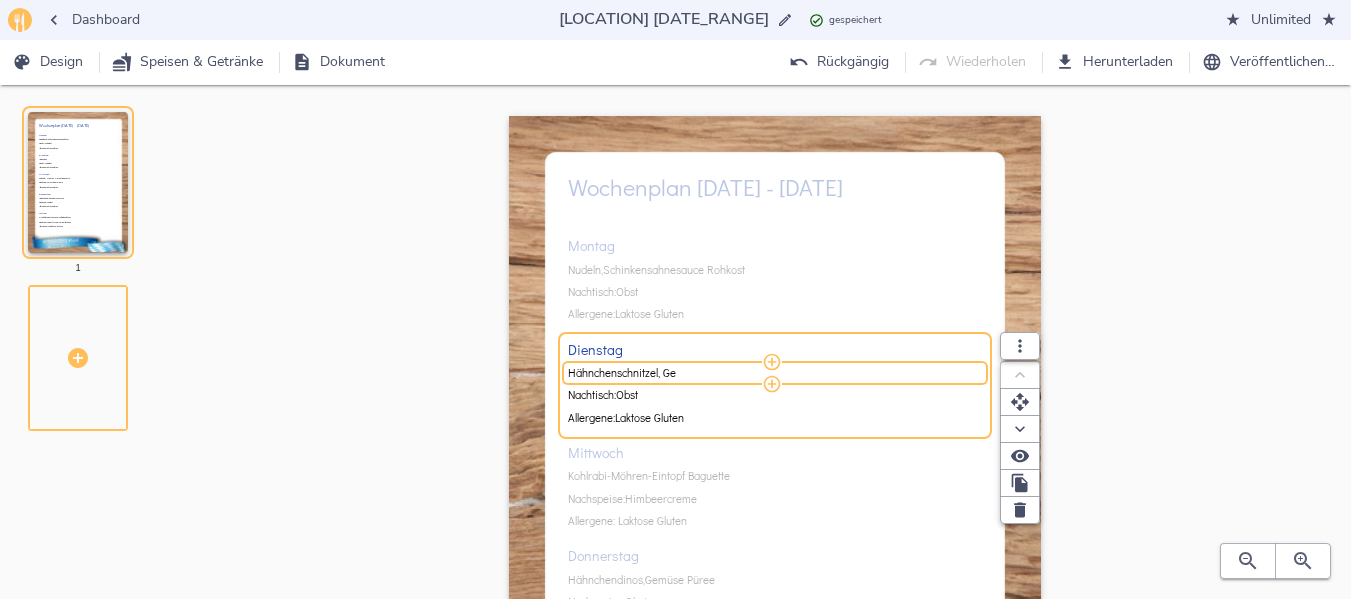type on "Hähnchenschnitzel, Gem" 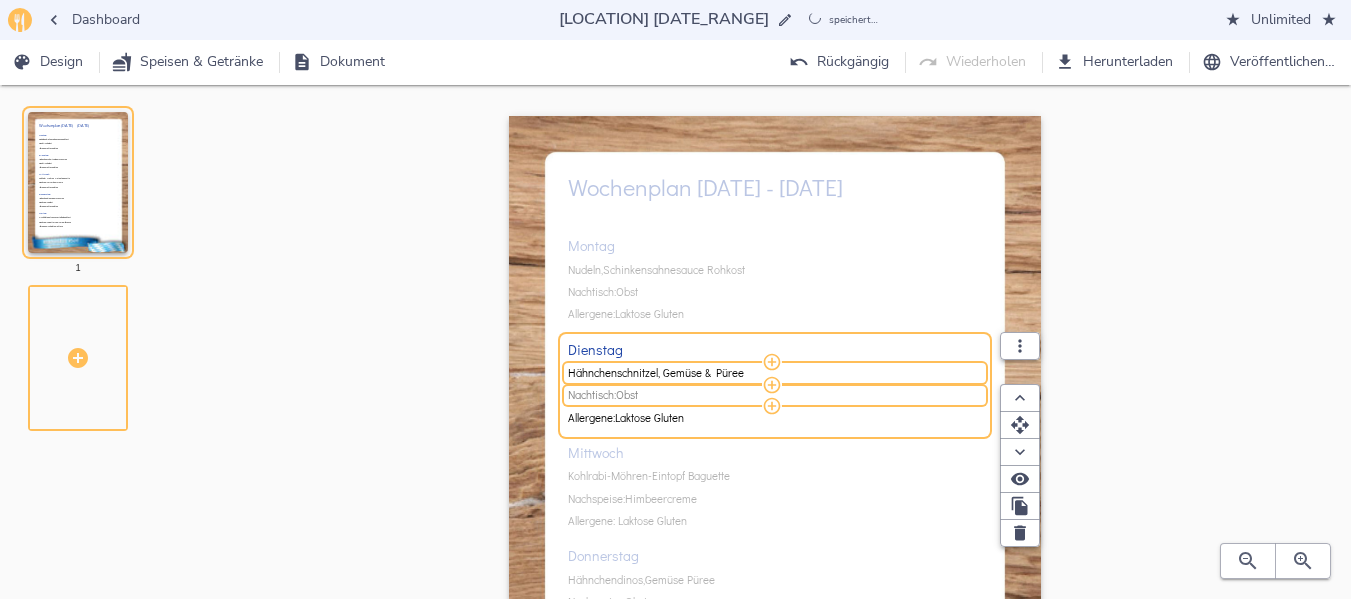 click on "Nachtisch: Obst" at bounding box center (772, 395) 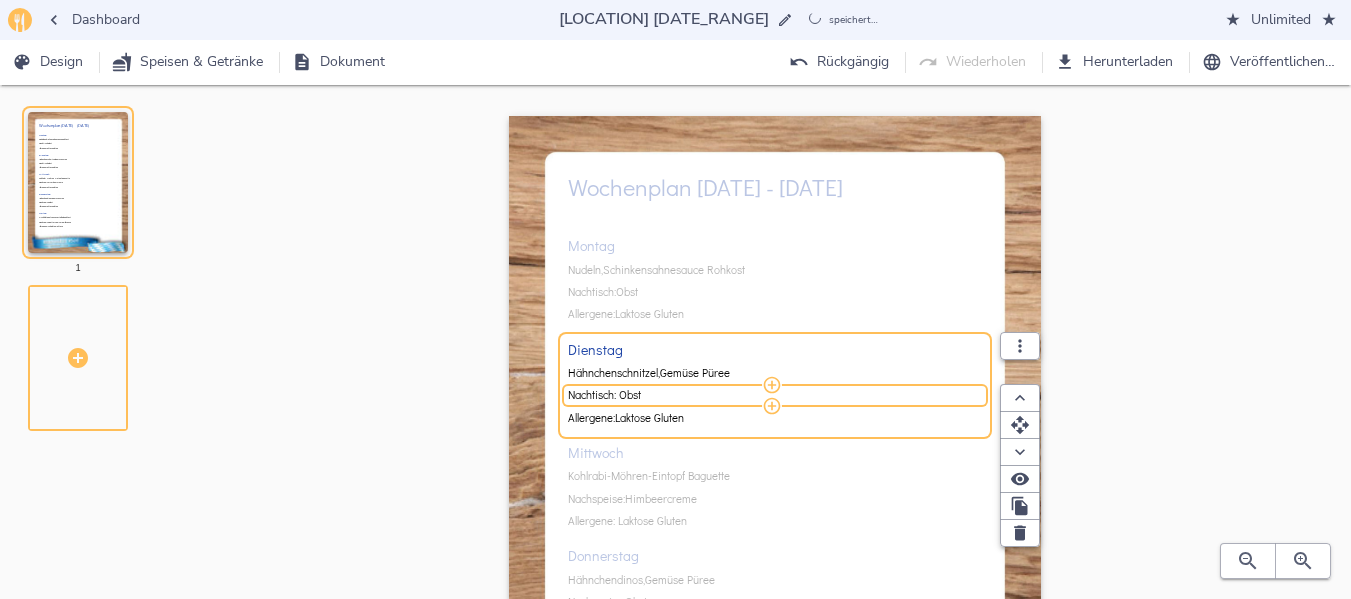 drag, startPoint x: 649, startPoint y: 393, endPoint x: 638, endPoint y: 393, distance: 11 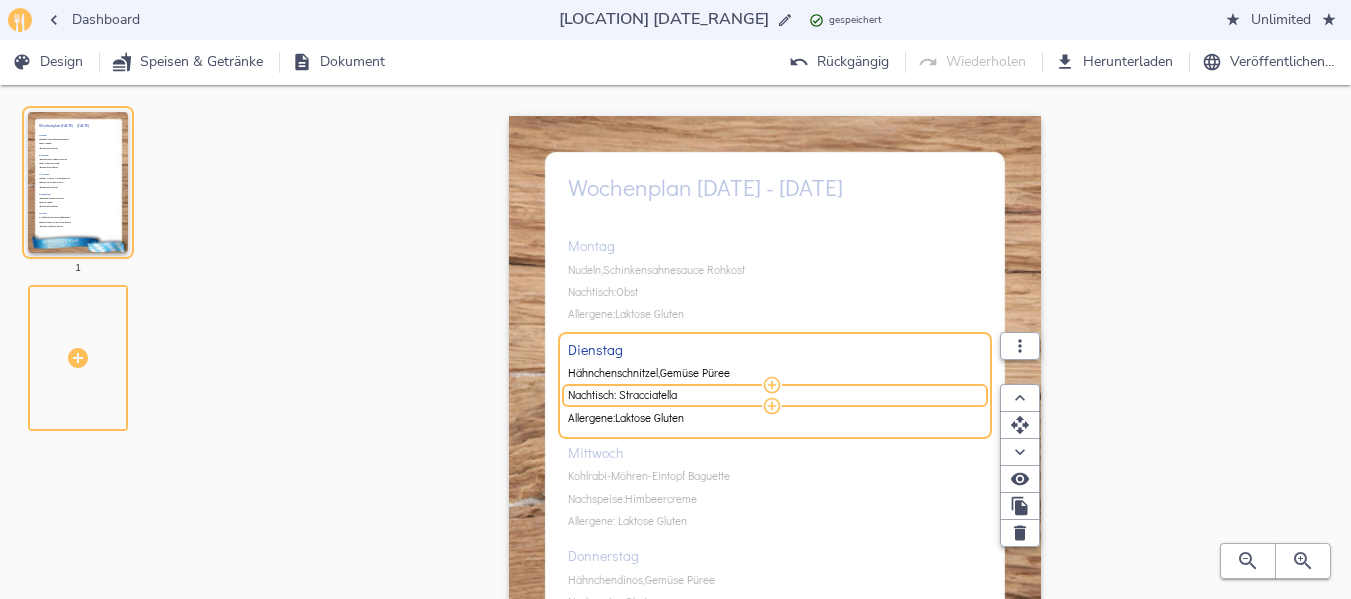 drag, startPoint x: 686, startPoint y: 397, endPoint x: 624, endPoint y: 396, distance: 62.008064 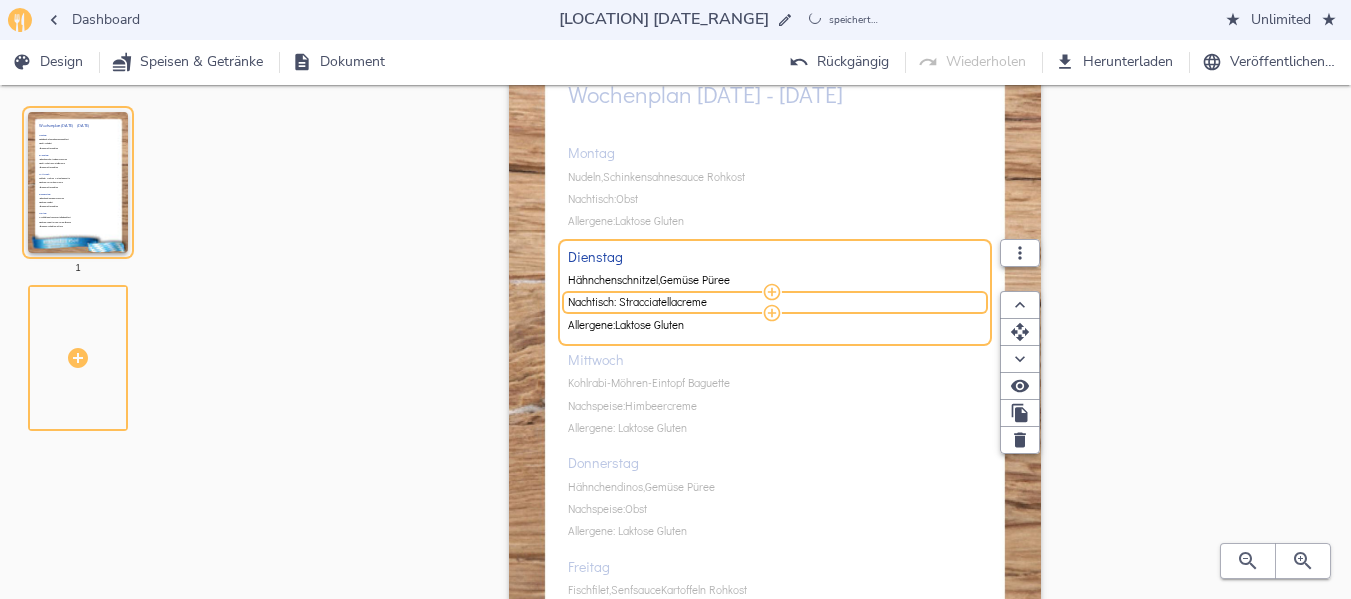 scroll, scrollTop: 100, scrollLeft: 0, axis: vertical 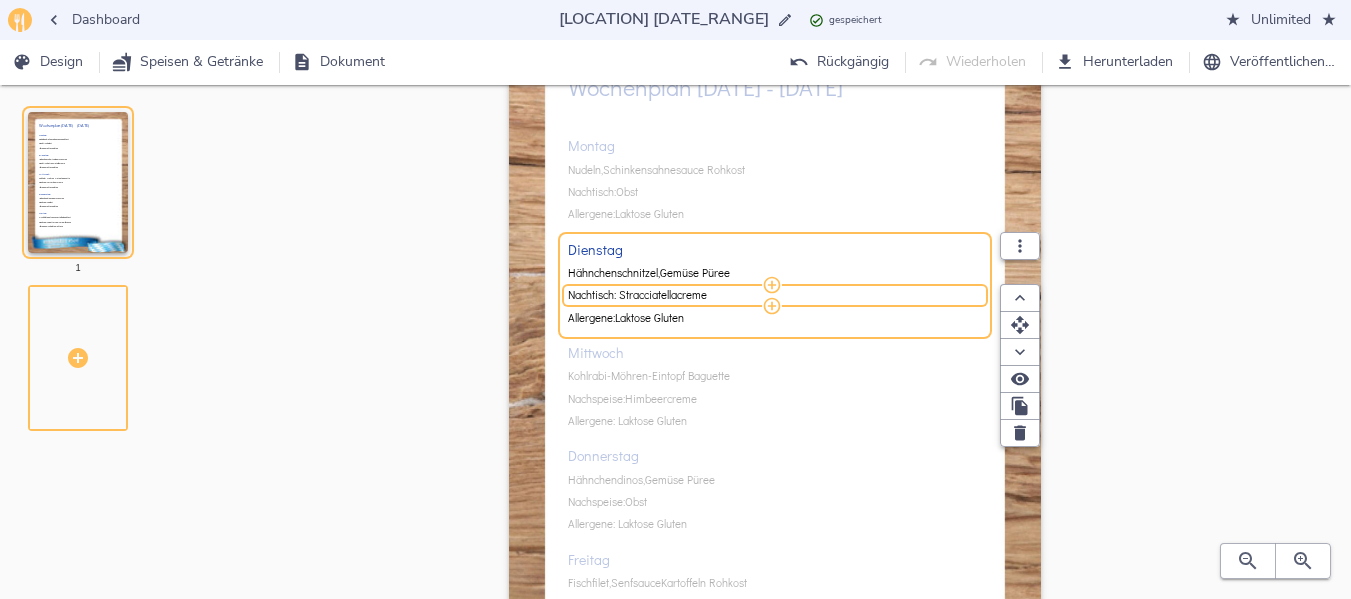 click on "Wochenplan [DATE] - [DATE] Montag Nudeln, Schinkensahnesauce & Rohkost Nachtisch: Obst Allergene: Laktose & Gluten Dienstag Hähnchenschnitzel, Gemüse & Püree Nachtisch: Stracciatellacreme Allergene: Laktose & Gluten Mittwoch Kohlrabi-Möhren-Eintopf & Baguette Nachspeise: Himbeercreme Allergene: Laktose & Gluten Donnerstag Hähnchendinos, Gemüse & Püree Nachspeise: Obst Allergene: Laktose & Gluten Freitag Fischfilet, Senfsauce Kartoffeln & Rohkost Nachspeise: Götterspeise & Vanillesauce Allergene: Fisch, Gluten & Laktose" at bounding box center [775, 386] 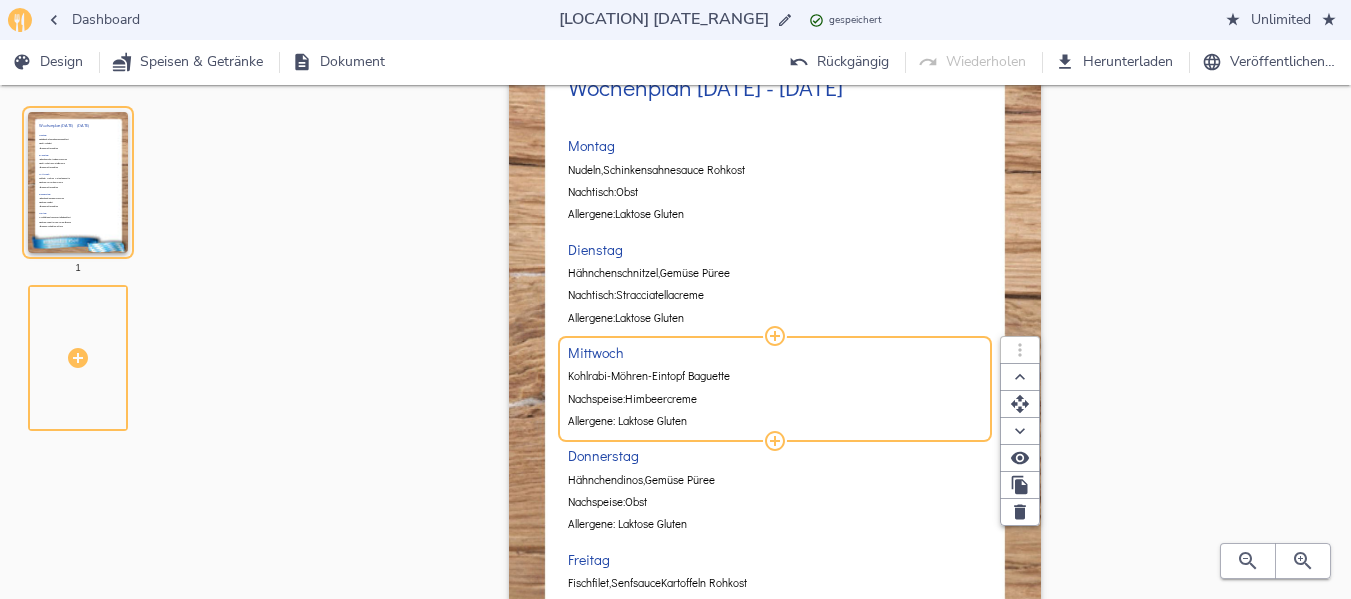 click on "Kohlrabi-Möhren-Eintopf" at bounding box center (626, 376) 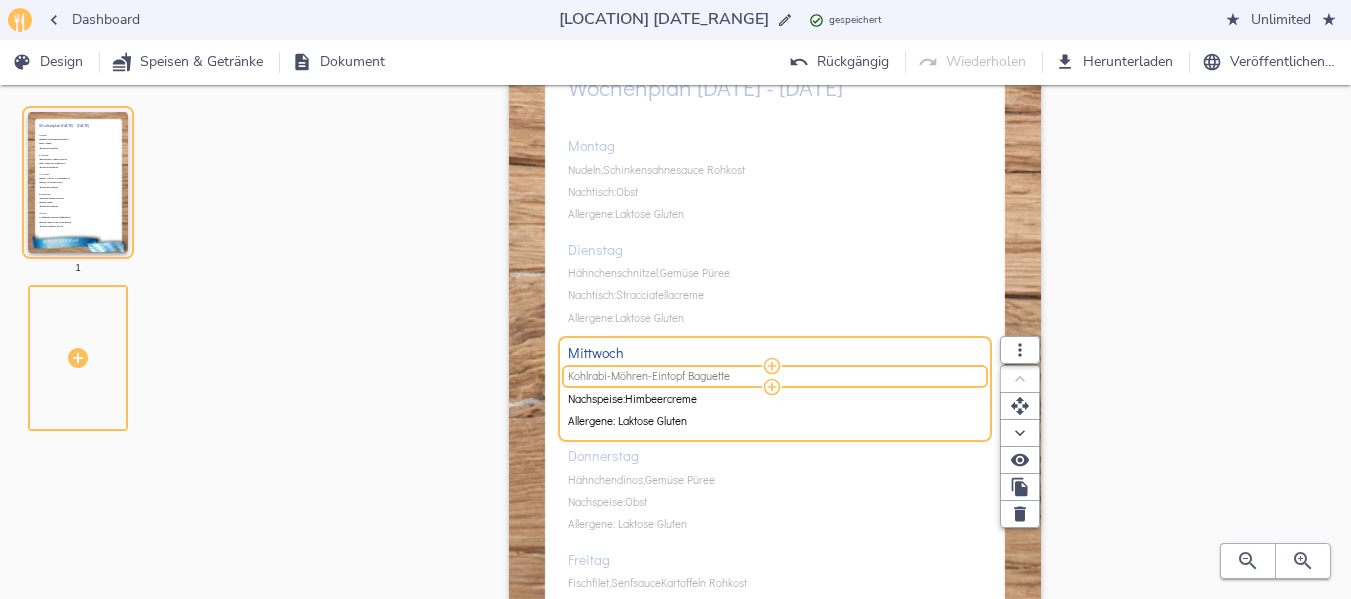 click on "Kohlrabi-Möhren-Eintopf" at bounding box center [626, 376] 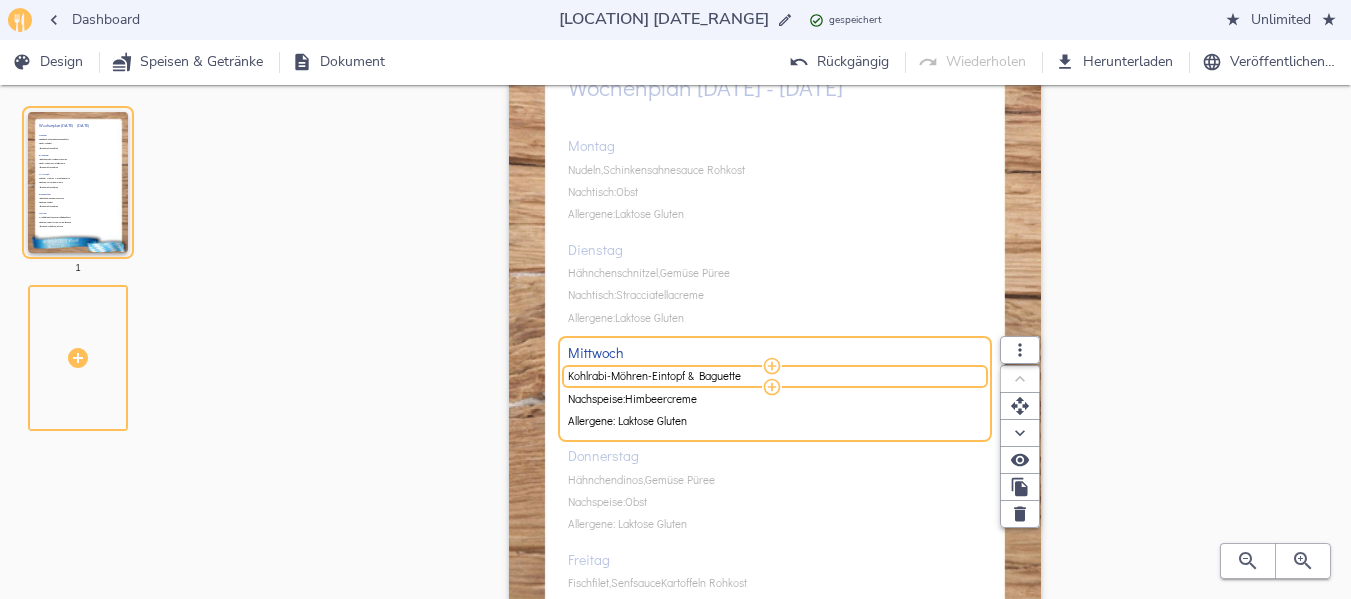drag, startPoint x: 569, startPoint y: 372, endPoint x: 654, endPoint y: 373, distance: 85.00588 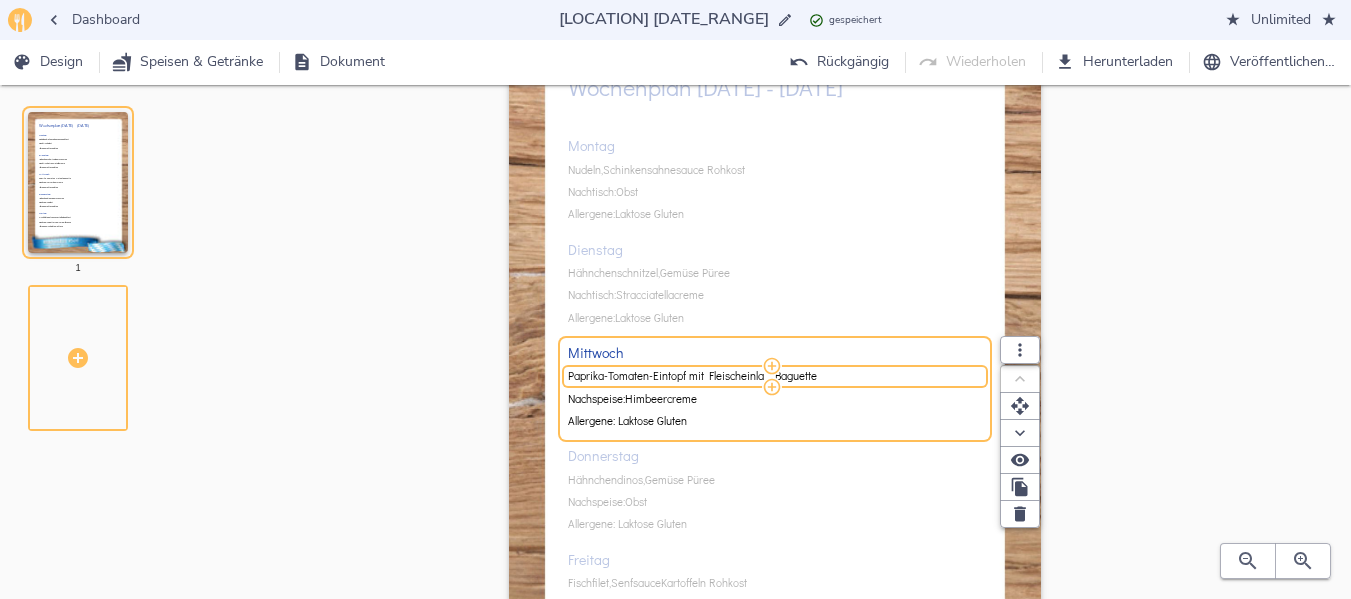 type on "Paprika-Tomaten-Eintopf mit Fleischeinlag & Baguette" 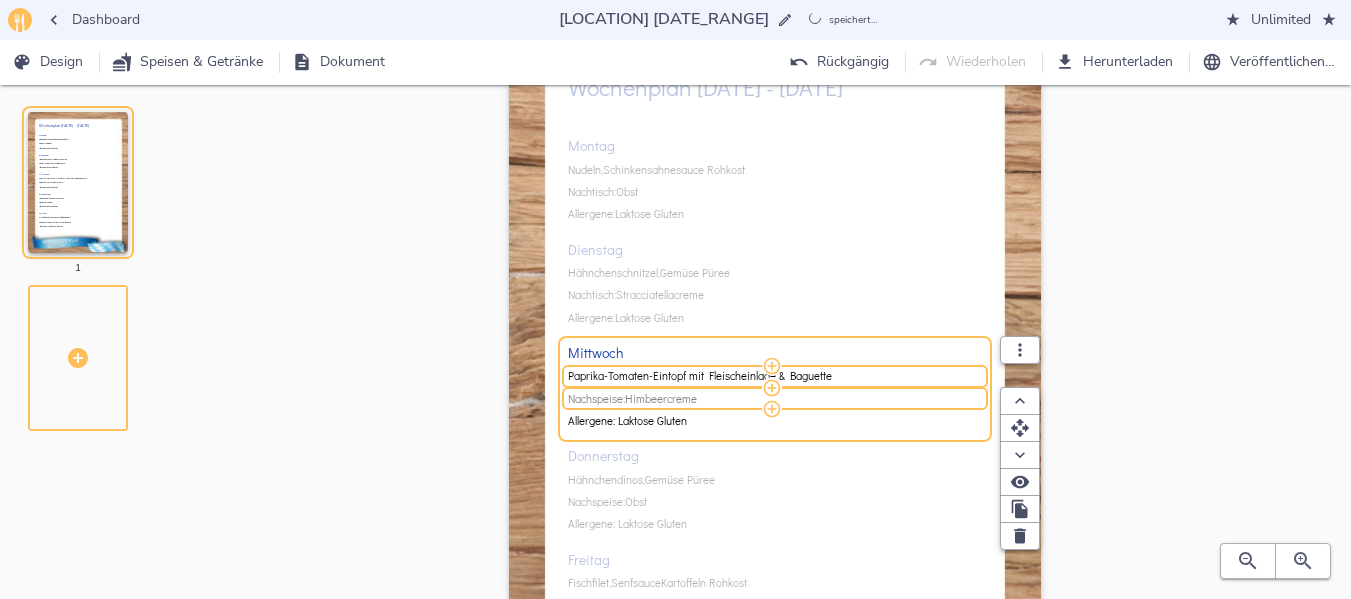 click on "Himbeercreme" at bounding box center (661, 399) 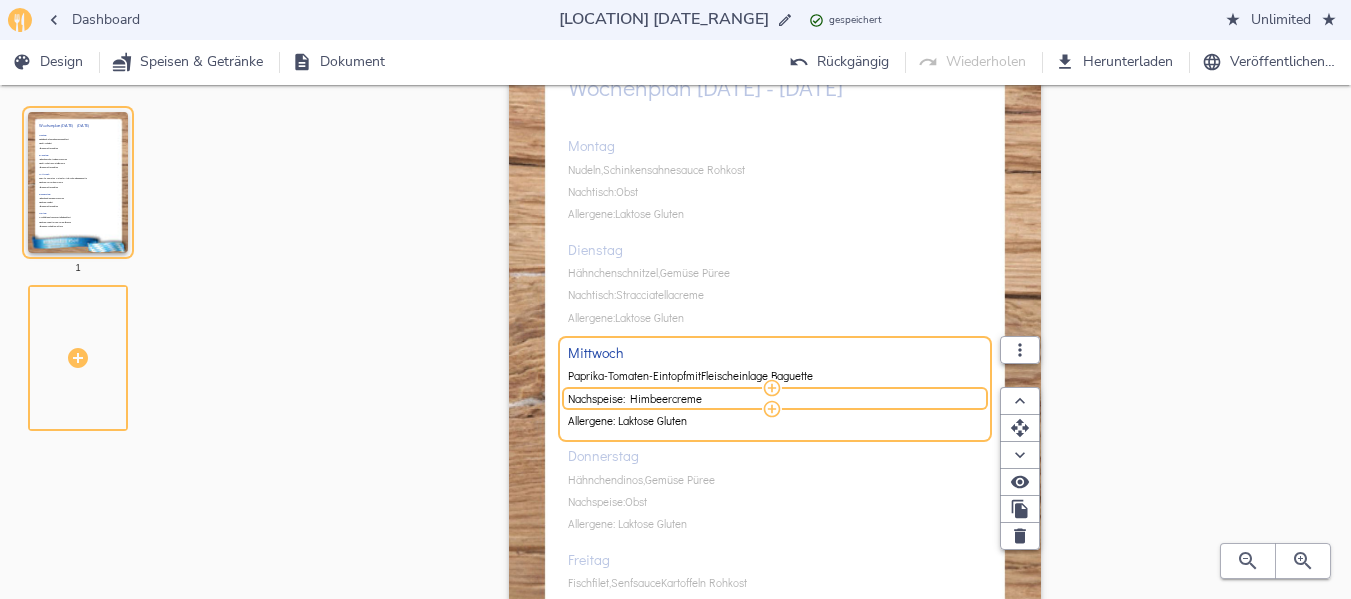 drag, startPoint x: 631, startPoint y: 397, endPoint x: 719, endPoint y: 394, distance: 88.051125 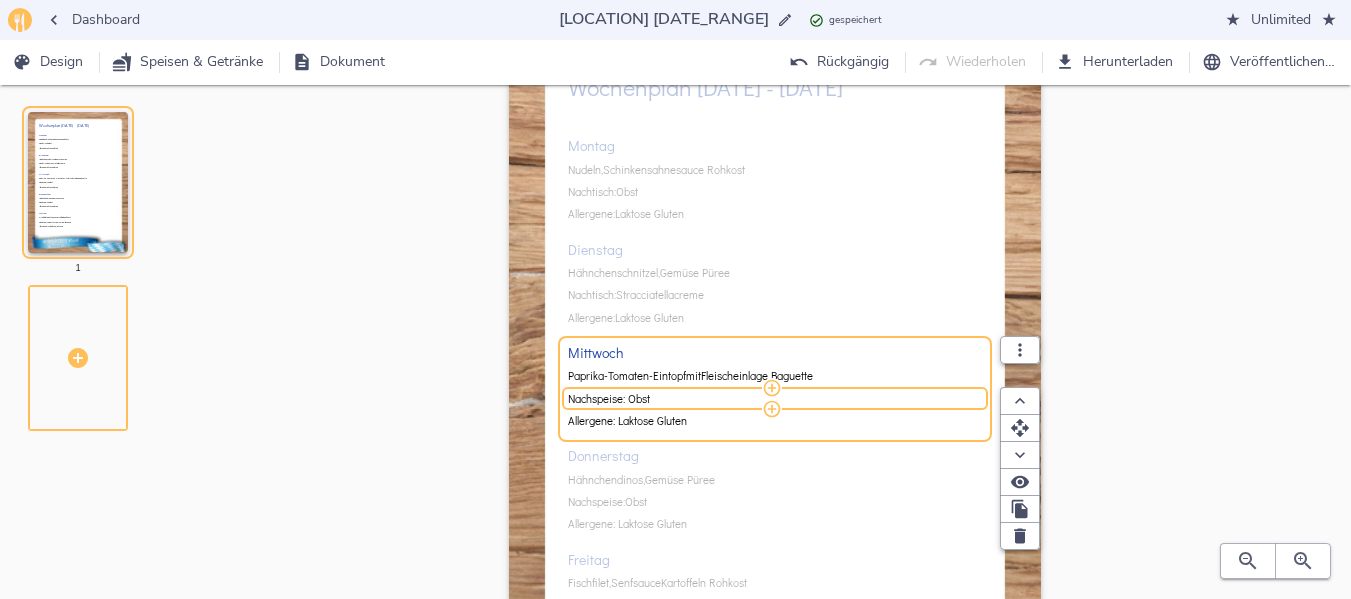 click on "Montag Nudeln, Schinkensahnesauce Rohkost Nachtisch: Obst Allergene: Laktose Gluten Dienstag Hähnchenschnitzel, Gemüse Püree Nachtisch: Stracciatellacreme Allergene: Laktose Gluten Mittwoch Paprika-Tomaten-Eintopf mit Fleischeinlage Baguette Nachspeise: Obst Allergene: Laktose Gluten Donnerstag Hähnchendinos, Gemüse Püree Nachspeise: Obst Allergene: Laktose Gluten Freitag Fischfilet, Senfsauce Kartoffeln Rohkost Nachspeise: Götterspeise Vanillesauce Allergene: Fisch, Gluten Laktose" at bounding box center (775, 386) 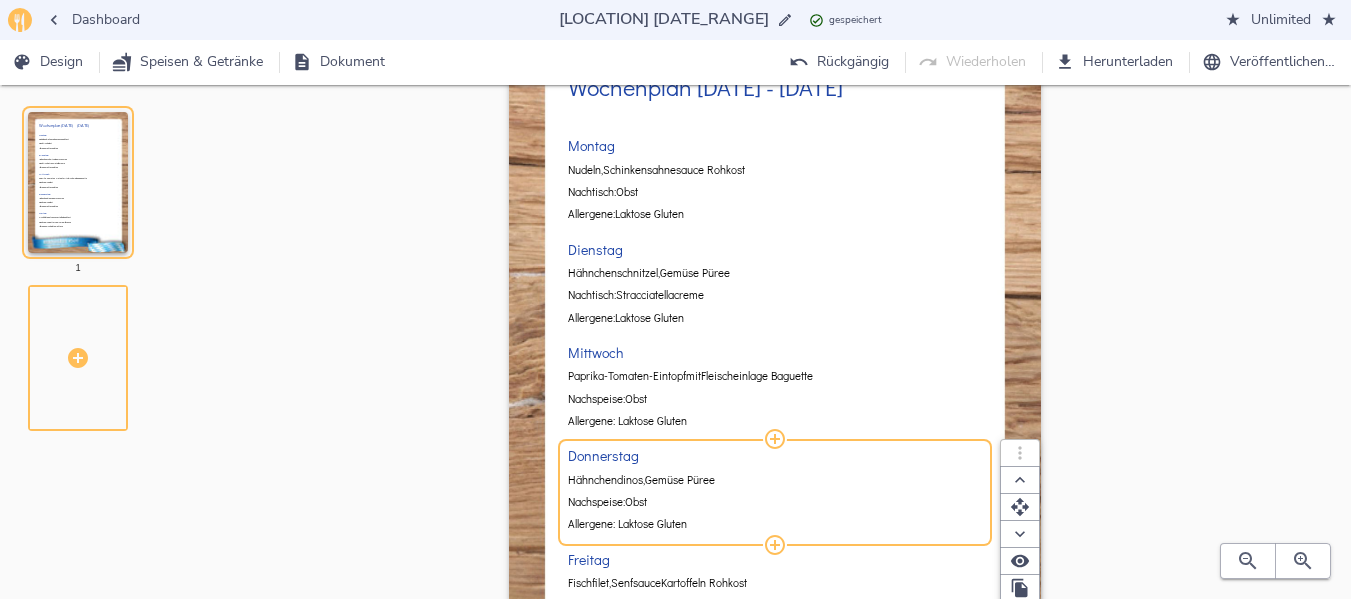 click on "Gemüse" at bounding box center [664, 480] 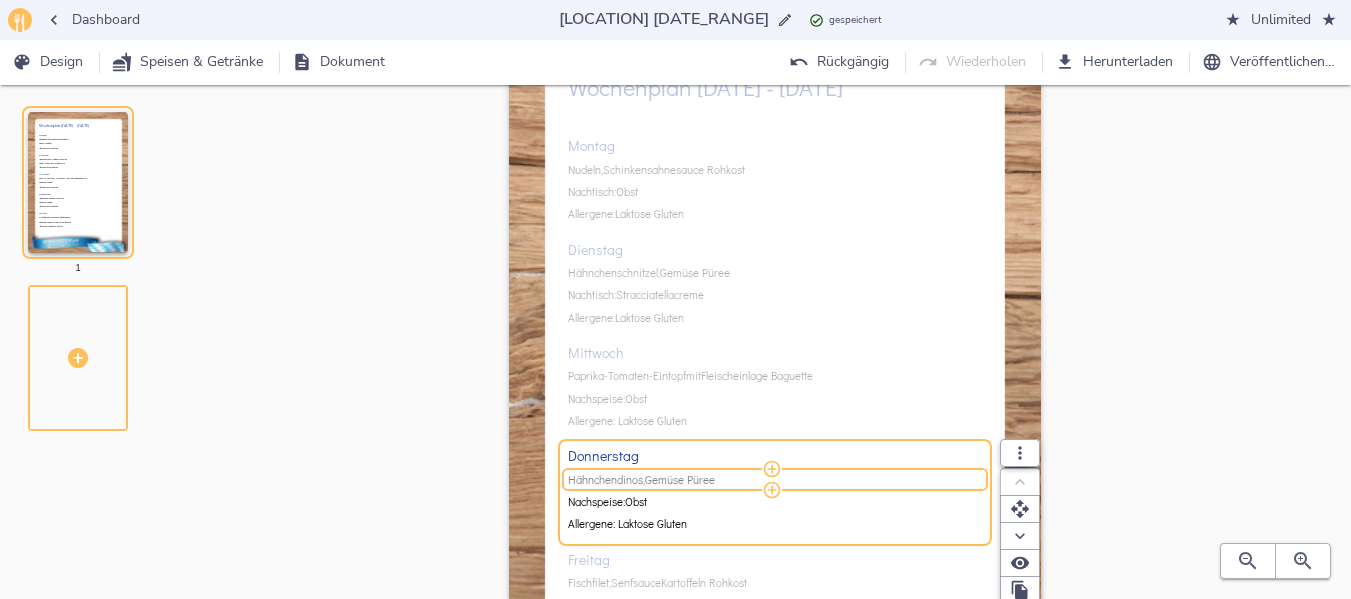 click on "Gemüse" at bounding box center [664, 480] 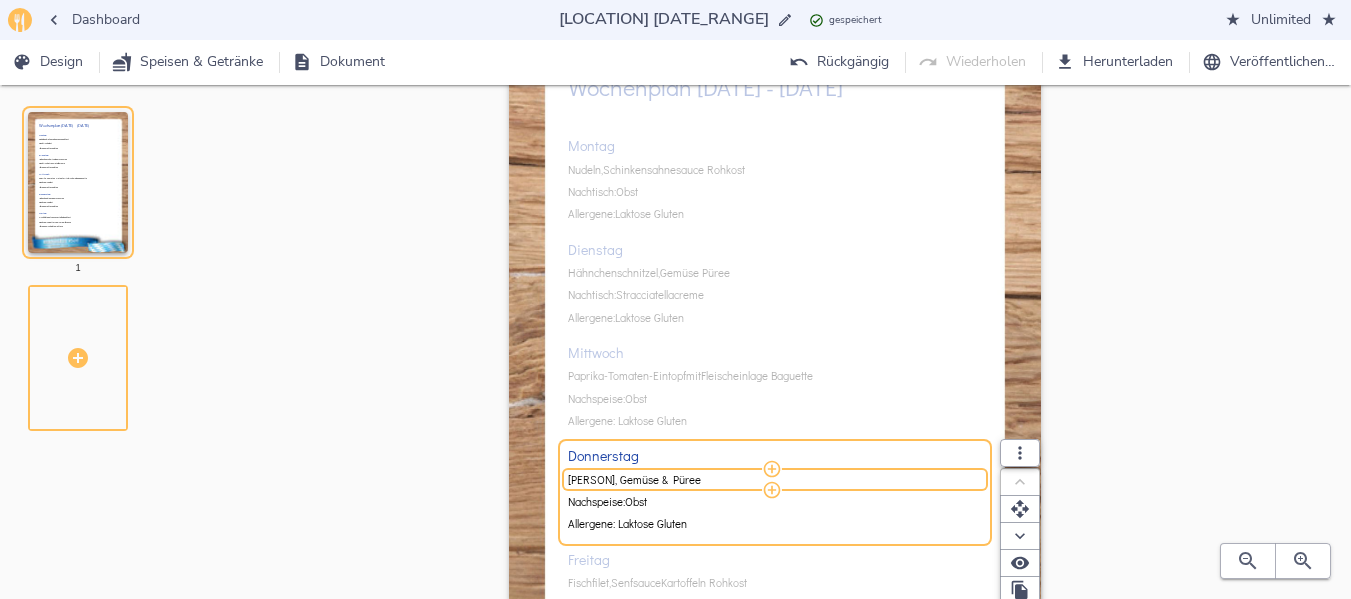 click on "[PERSON], Gemüse & Püree" at bounding box center [772, 480] 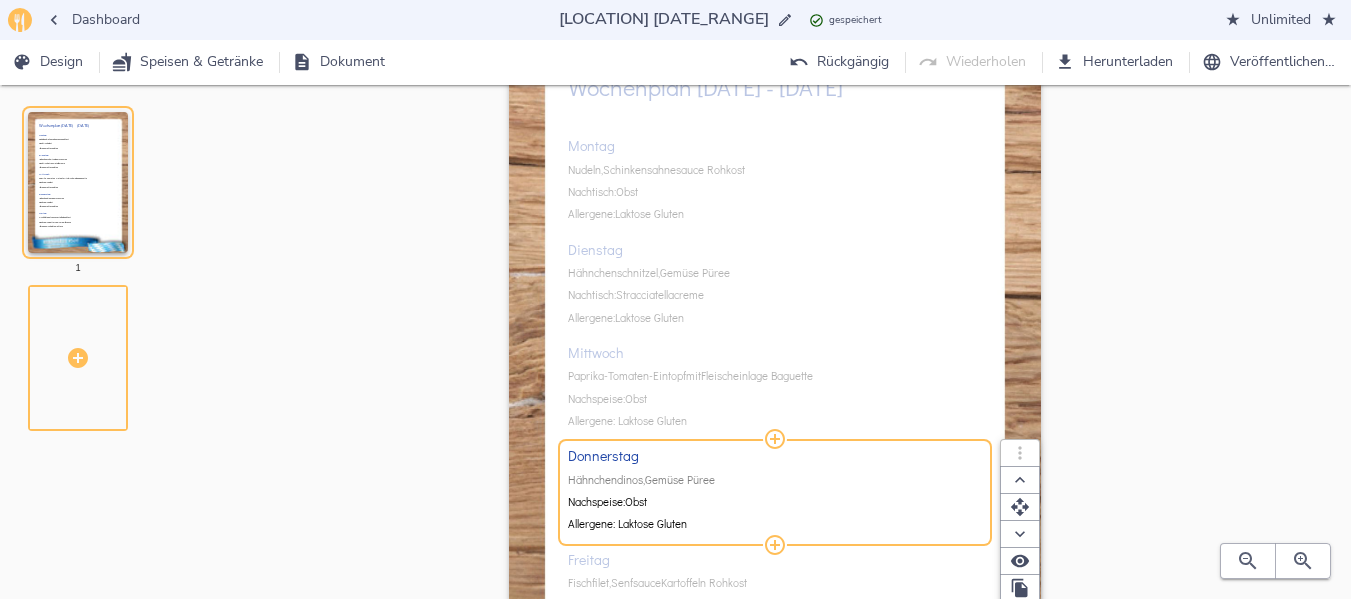 click on "Hähnchendinos,  Gemüse    Püree" at bounding box center (772, 480) 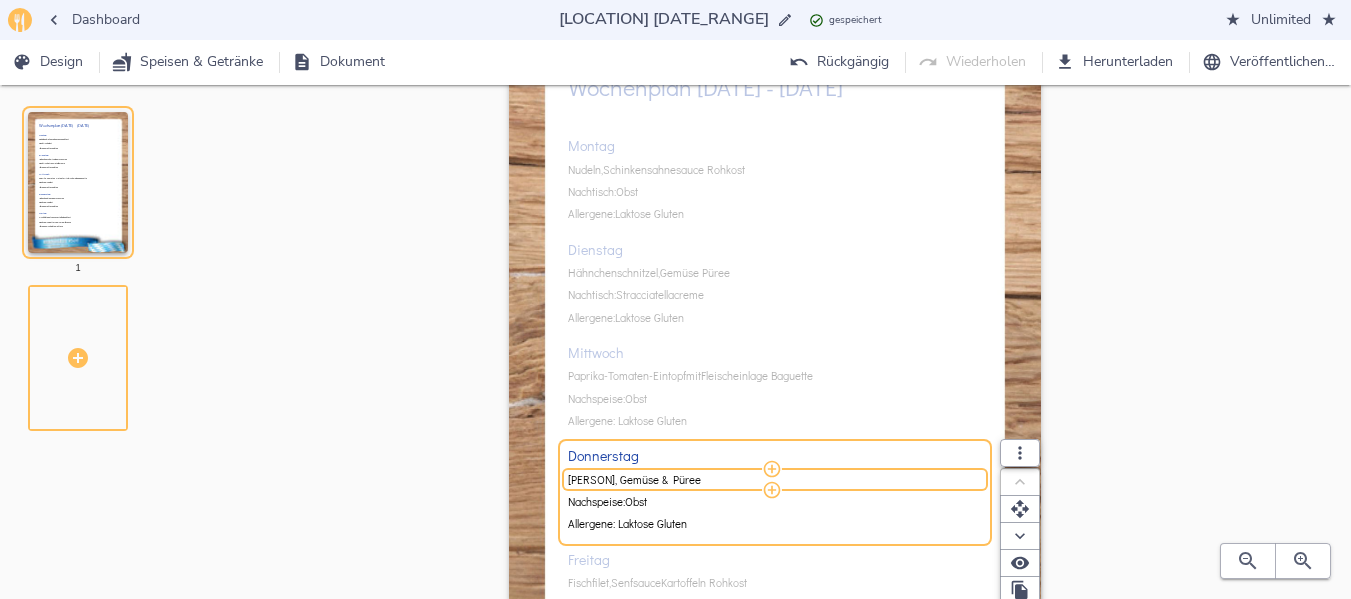 drag, startPoint x: 739, startPoint y: 478, endPoint x: 628, endPoint y: 481, distance: 111.040535 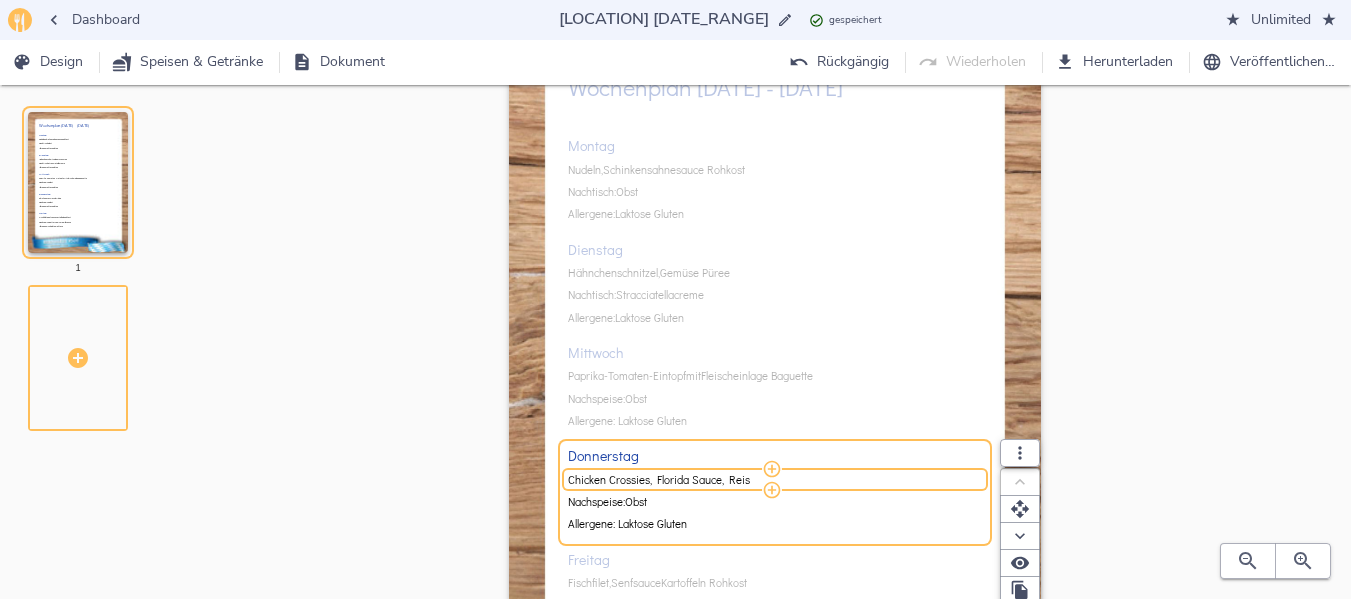 type on "Chicken Crossies, Florida Sauce, Reis &" 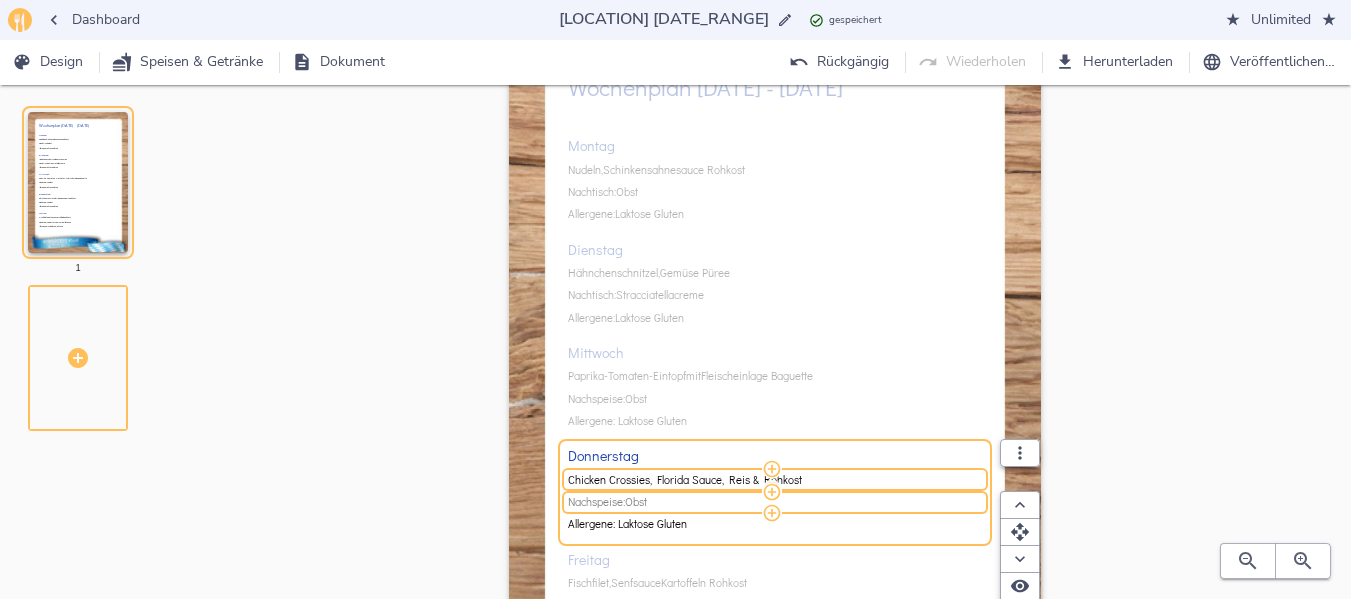 click on "Obst" at bounding box center (636, 502) 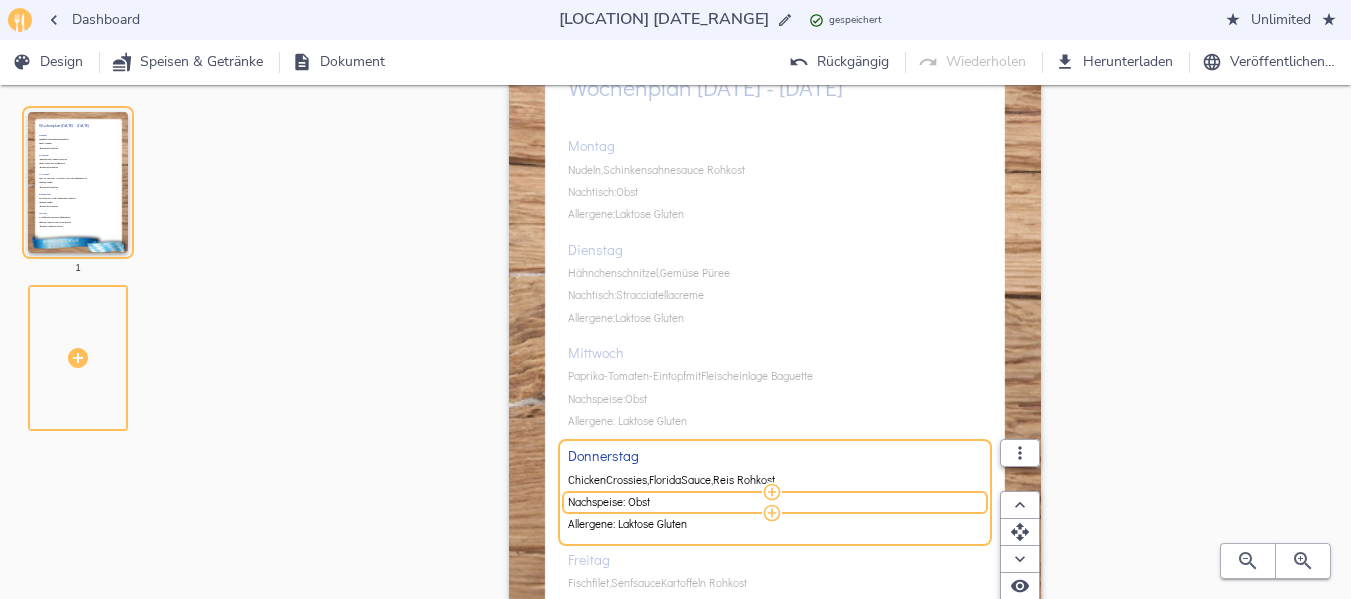 drag, startPoint x: 632, startPoint y: 498, endPoint x: 653, endPoint y: 500, distance: 21.095022 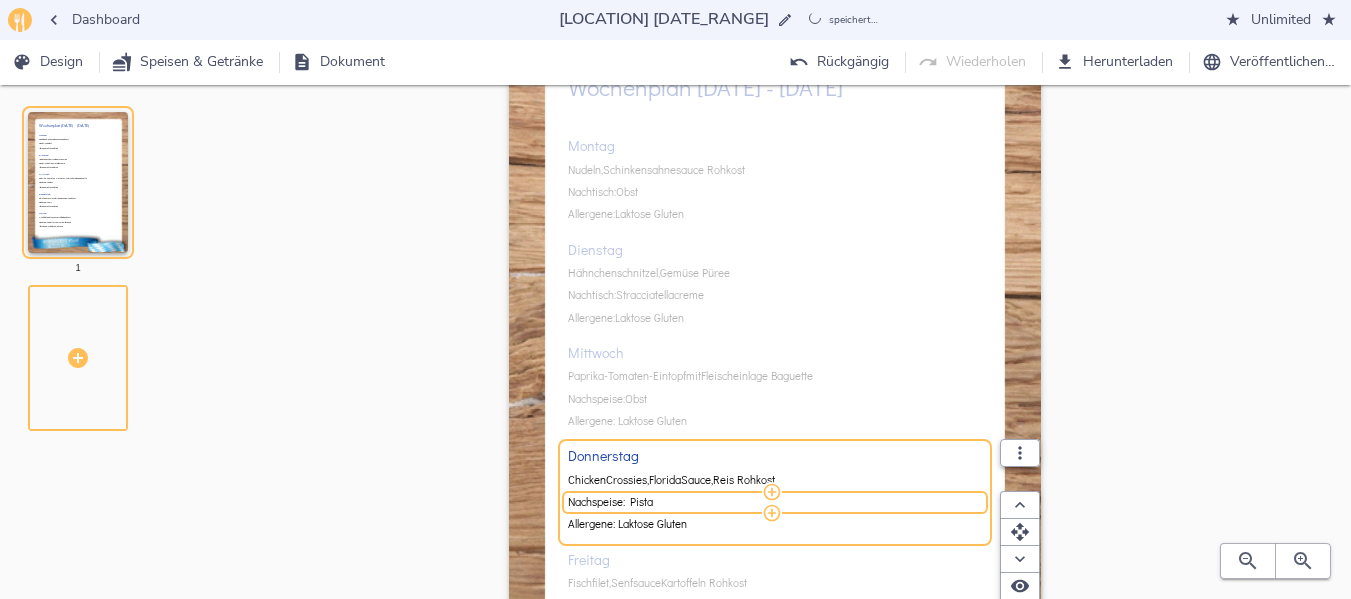 type on "Nachspeise: Pistaz" 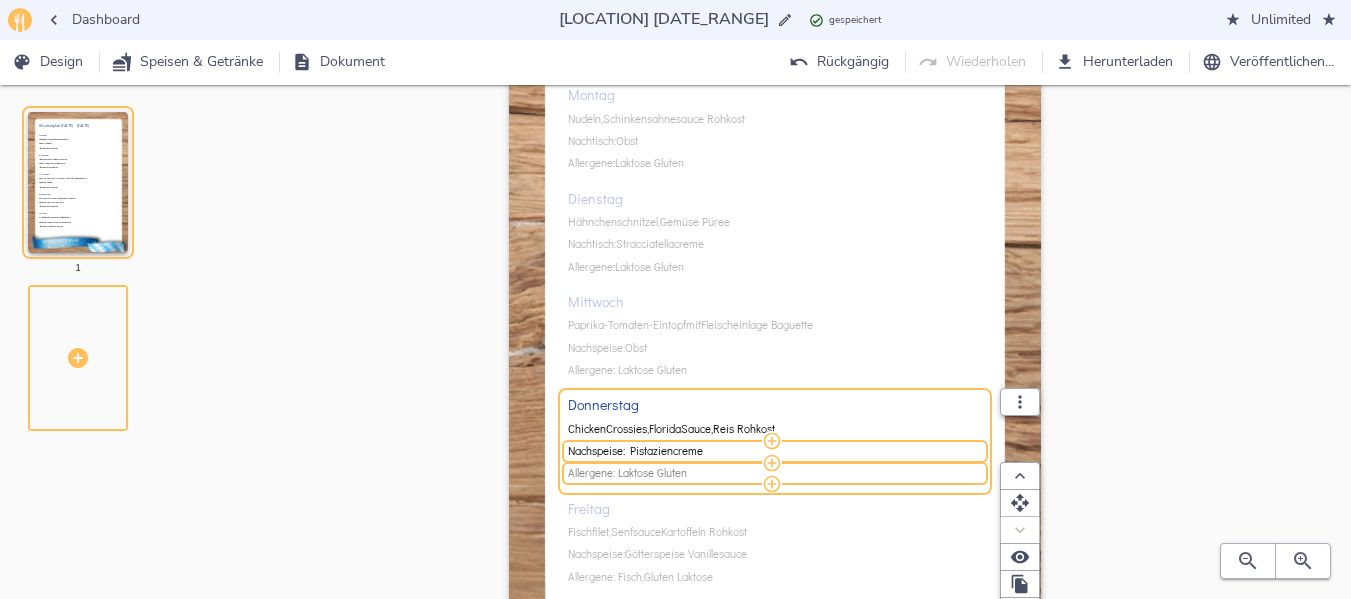 scroll, scrollTop: 200, scrollLeft: 0, axis: vertical 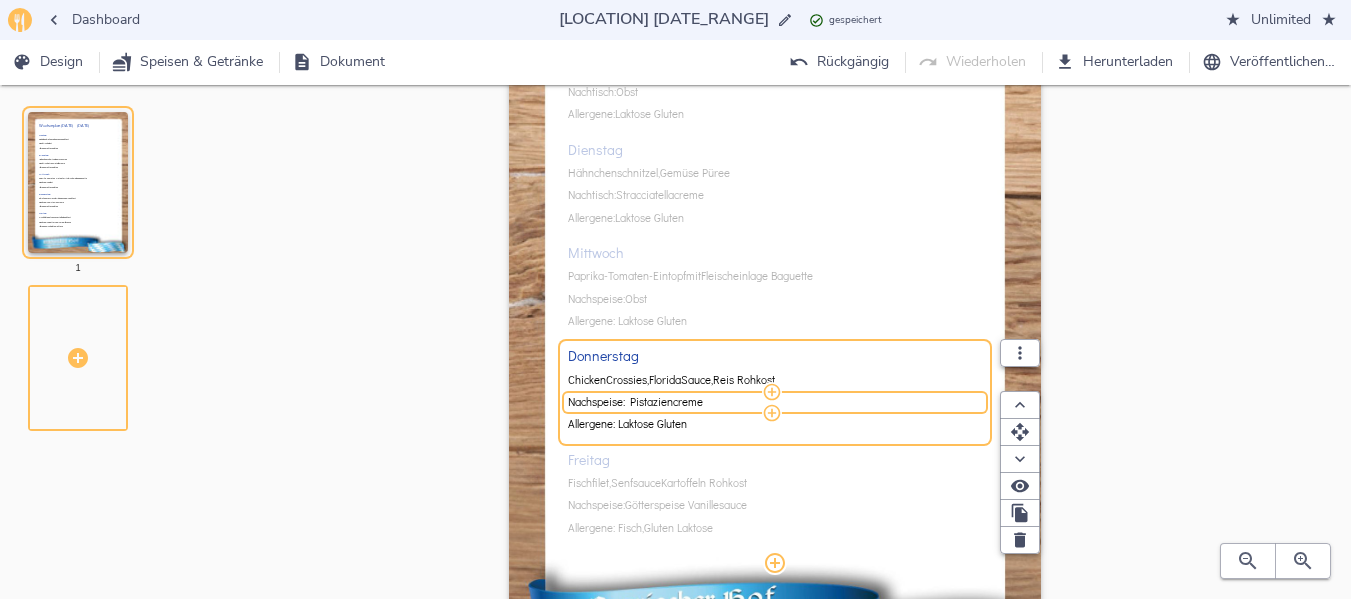 click on "Montag Nudeln, Schinkensahnesauce Rohkost Nachtisch: Obst Allergene: Laktose Gluten Dienstag Hähnchenschnitzel, Gemüse Püree Nachtisch: Stracciatellacreme Allergene: Laktose Gluten Mittwoch Paprika-Tomaten-Eintopf mit Fleischeinlage Baguette Nachspeise: Obst Allergene: Laktose Gluten Donnerstag Chicken Crossies, Florida Sauce, Reis Rohkost Nachspeise: Pistaziencreme Allergene: Laktose Gluten Freitag Fischfilet, Senfsauce Kartoffeln Rohkost Nachspeise: Götterspeise Vanillesauce Allergene: Fisch, Gluten Laktose" at bounding box center [775, 286] 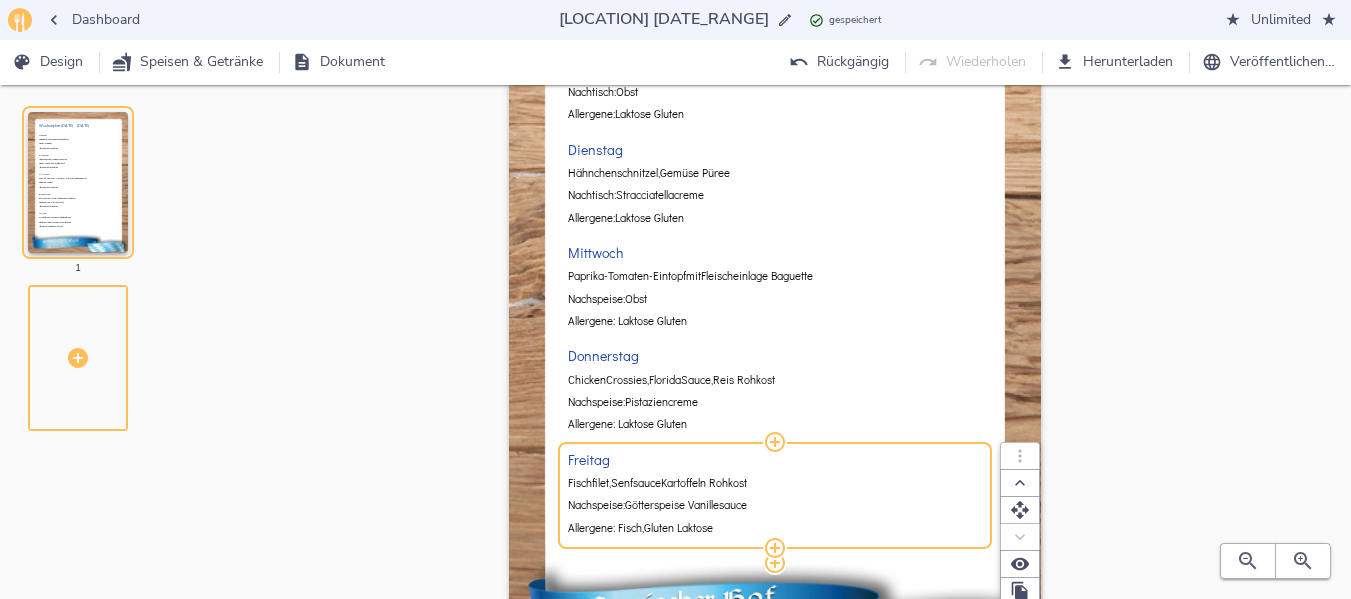 click on "Senfsauce" at bounding box center (636, 483) 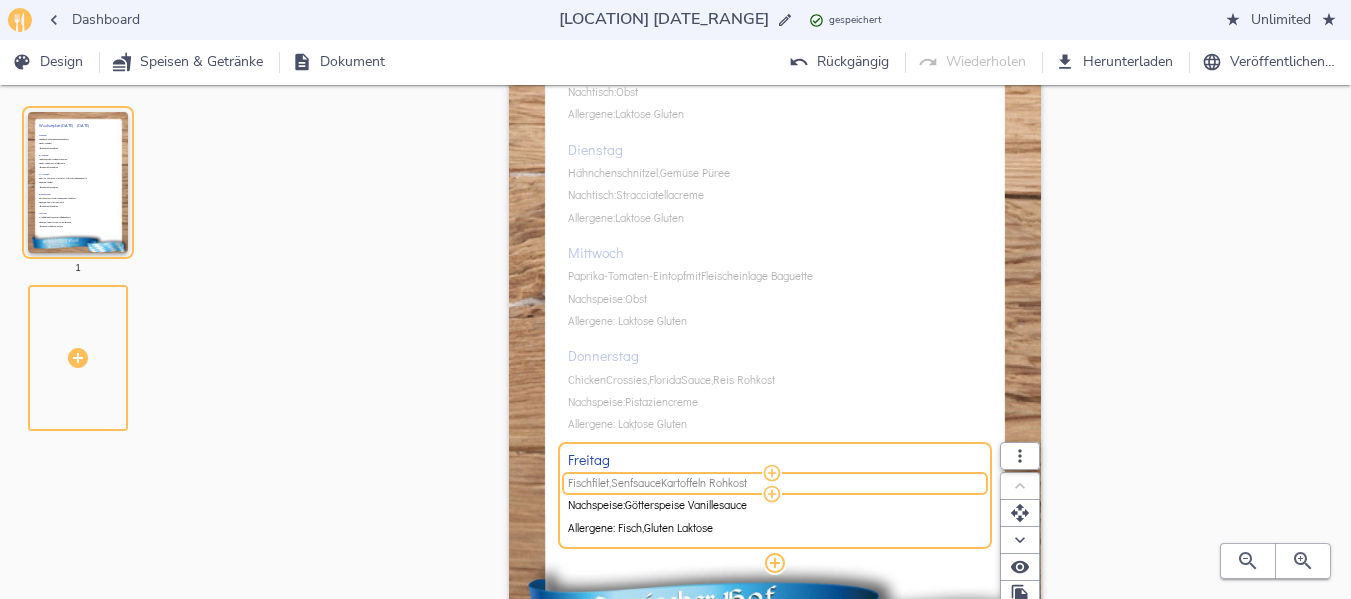 click on "Fischfilet," at bounding box center (589, 483) 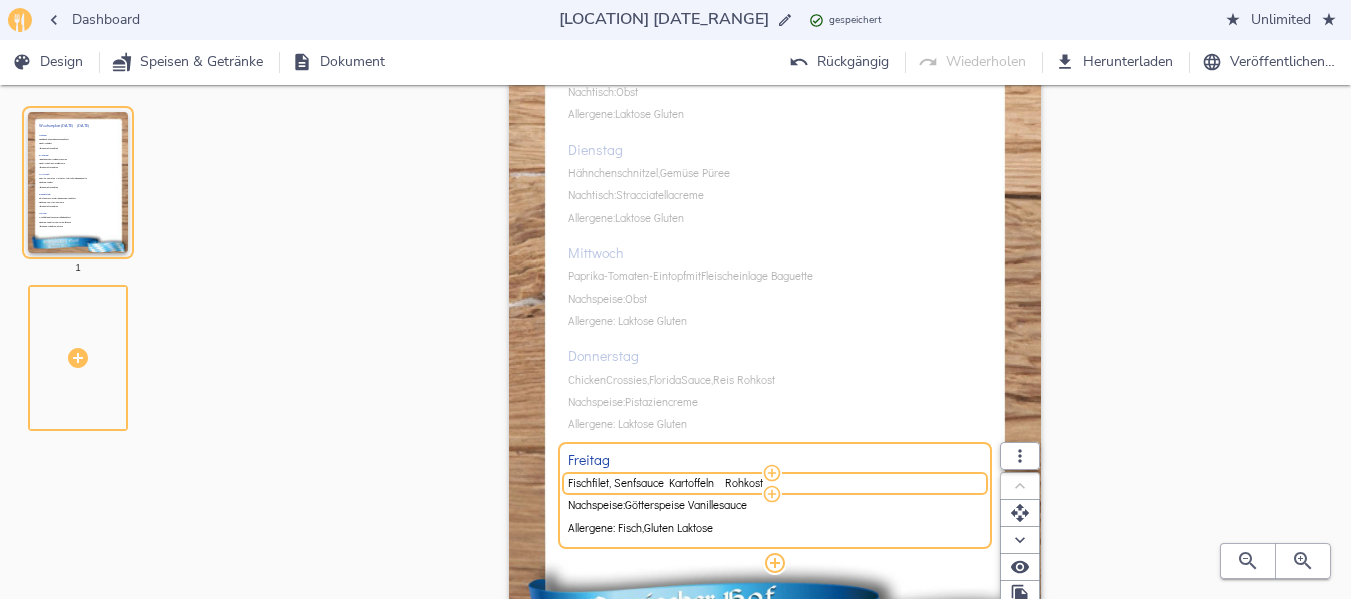 drag, startPoint x: 592, startPoint y: 482, endPoint x: 711, endPoint y: 484, distance: 119.01681 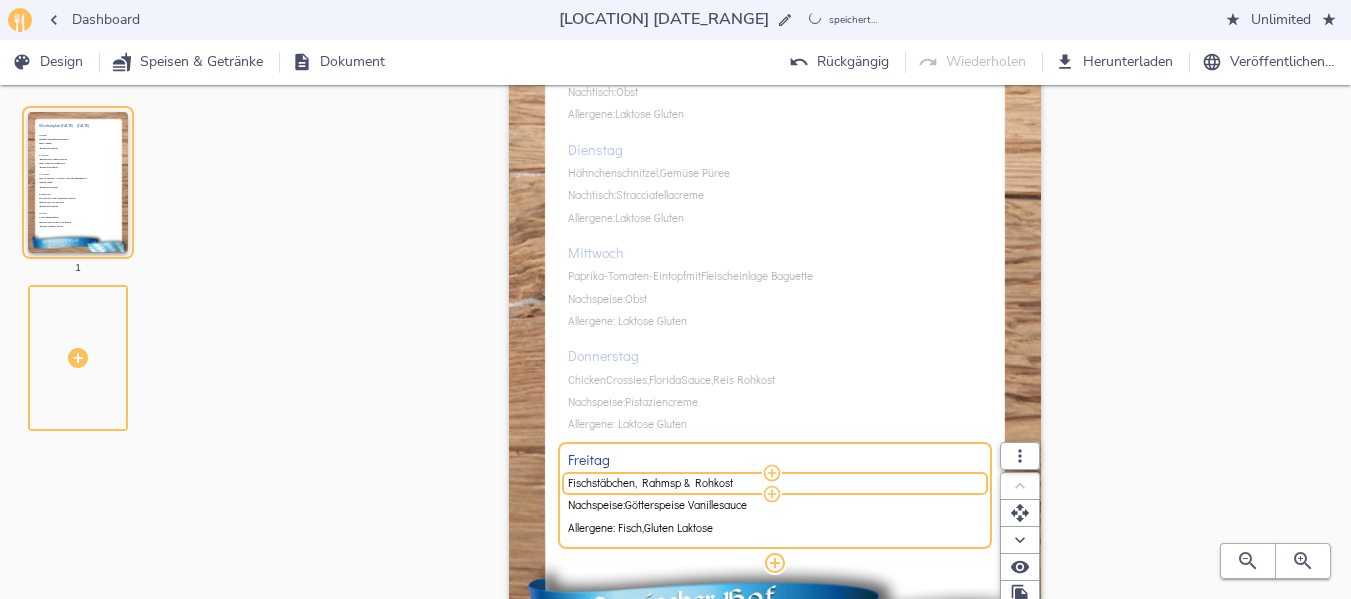 type on "Fischstäbchen, Rahmspi & Rohkost" 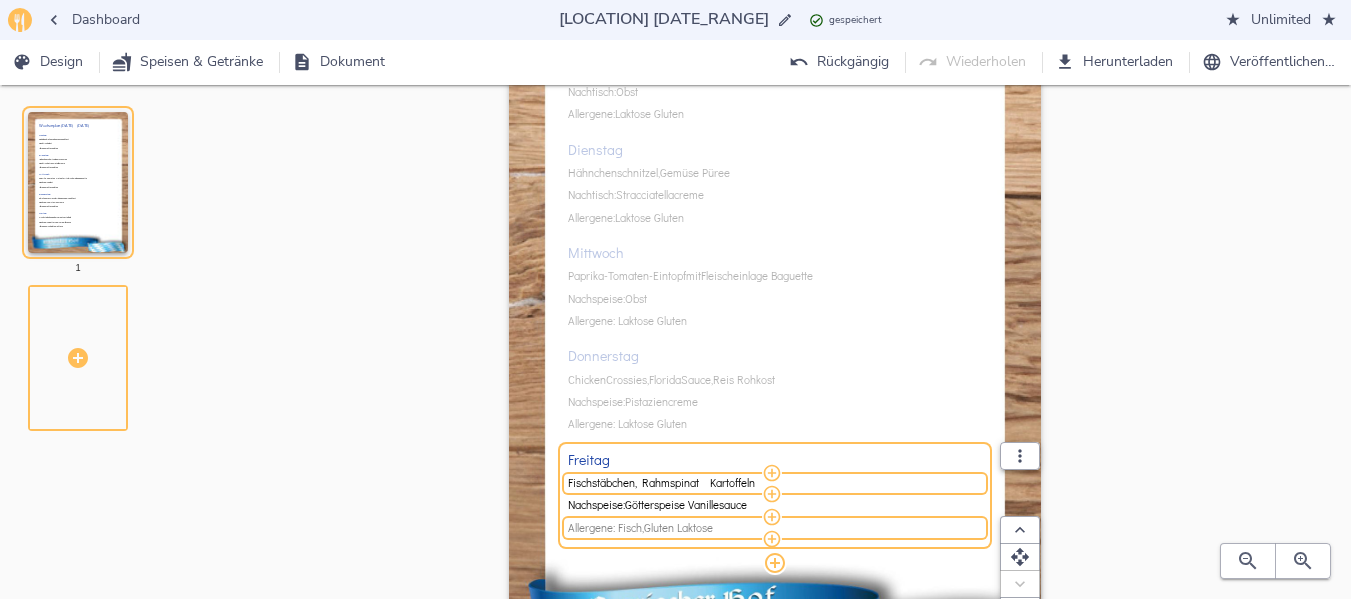 click on "Gluten" at bounding box center (659, 528) 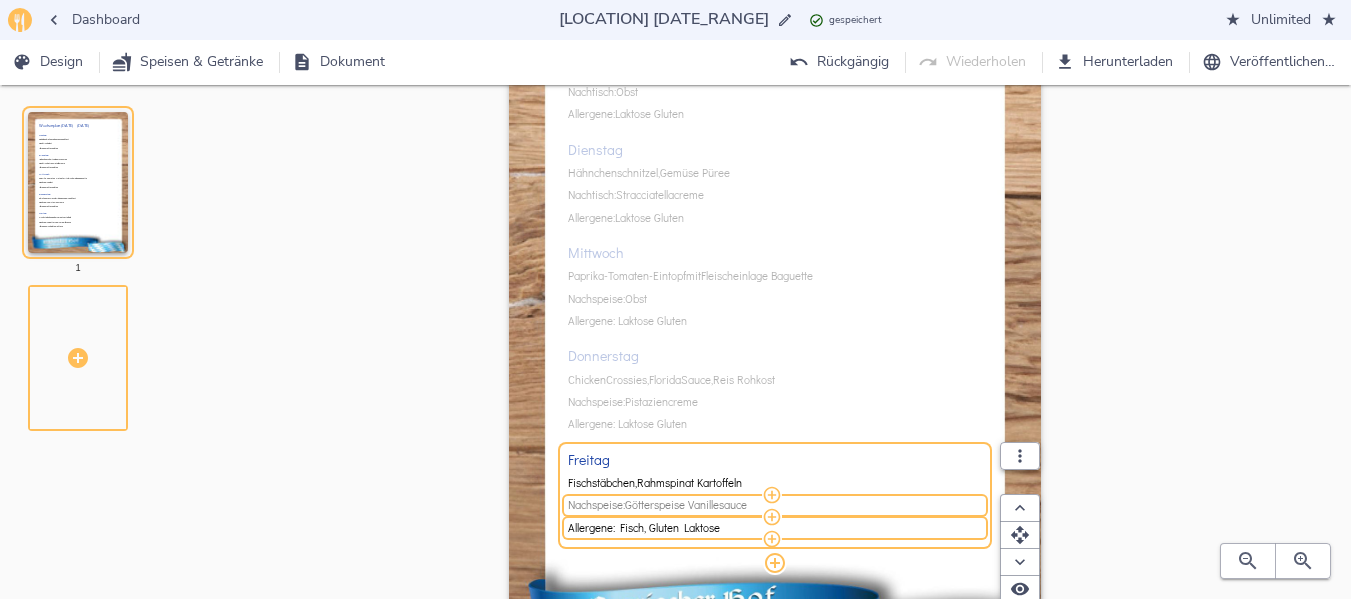 click on "Götterspeise" at bounding box center (655, 505) 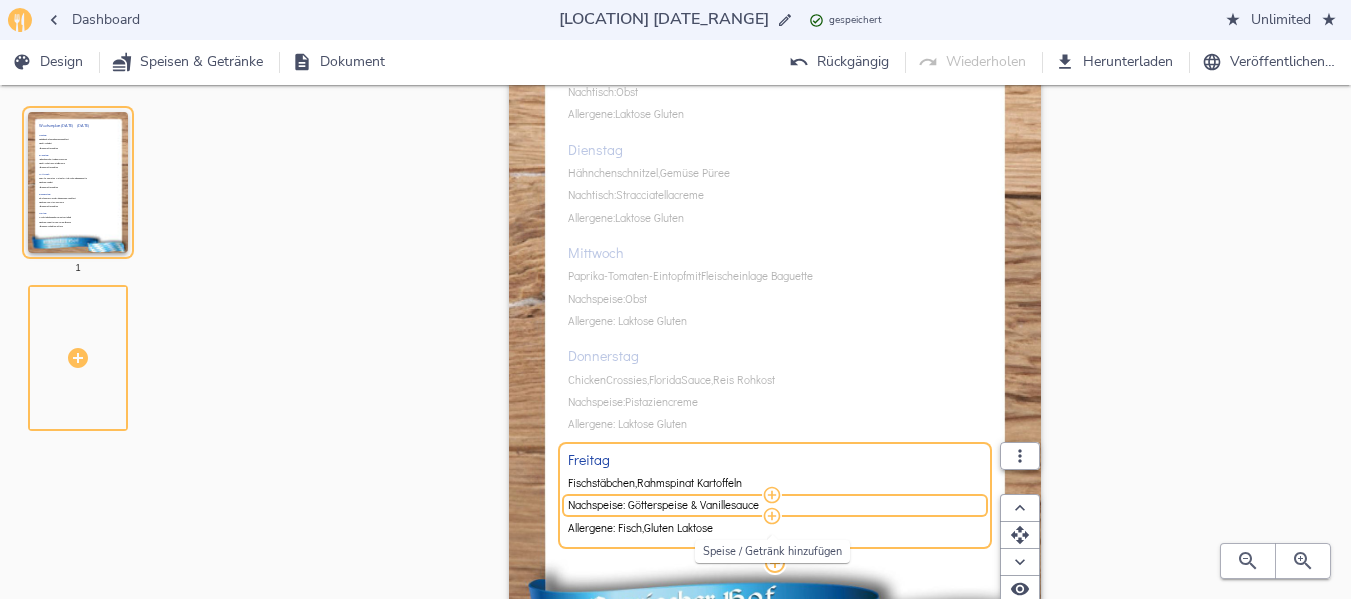 drag, startPoint x: 630, startPoint y: 504, endPoint x: 770, endPoint y: 508, distance: 140.05713 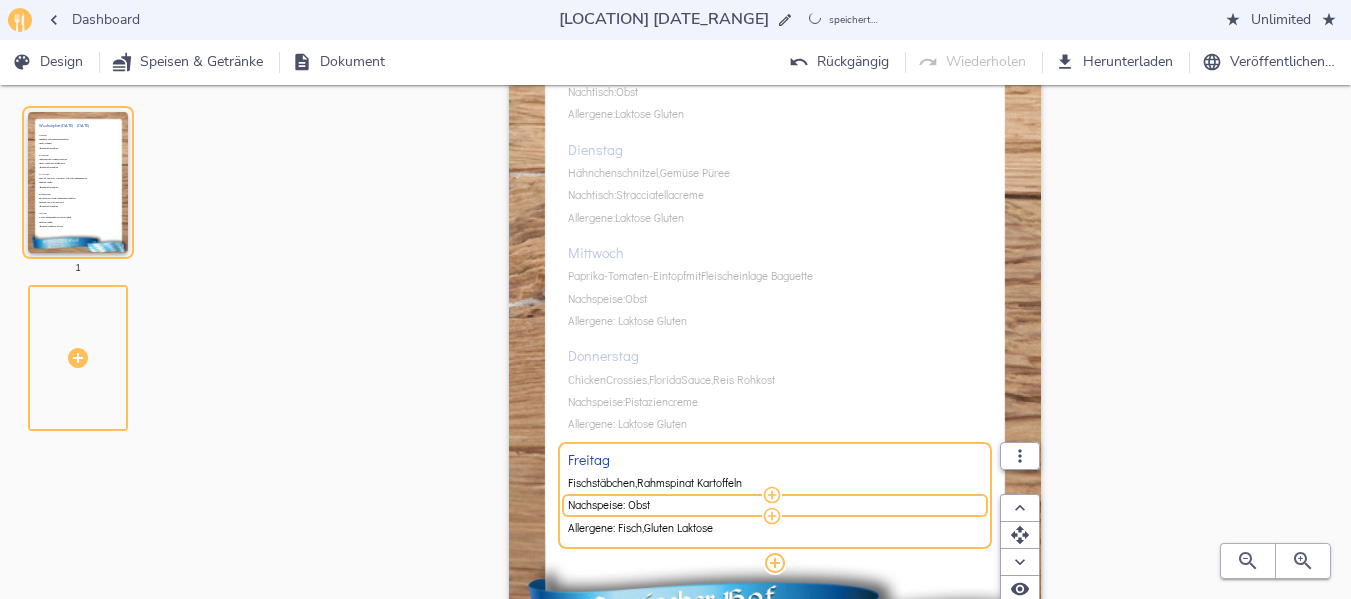 click on "Wochenplan [DATE] - [DATE] Montag Nudeln, Schinkensahnesauce & Rohkost Nachtisch: Obst Allergene: Laktose & Gluten Dienstag Hähnchenschnitzel, Gemüse & Püree Nachtisch: Stracciatellacreme Allergene: Laktose & Gluten Mittwoch Paprika-Tomaten-Eintopf mit Fleischeinlage & Baguette Nachspeise: Obst Allergene: Laktose & Gluten Donnerstag Chicken Crossies, Florida Sauce, Reis & Rohkost Nachspeise: Pistaziencreme Allergene: Laktose & Gluten Freitag Fischstäbchen, Rahmspinat & Kartoffeln Nachspeise: Obst Allergene: Fisch, Gluten & Laktose" at bounding box center (775, 312) 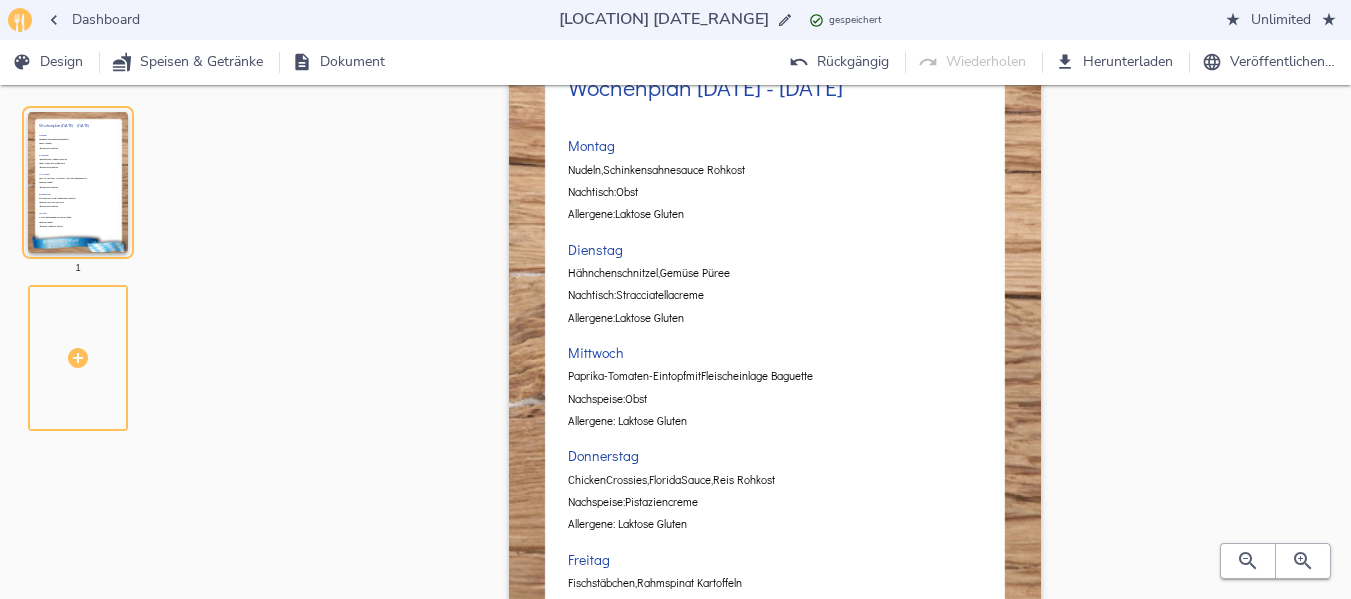 scroll, scrollTop: 0, scrollLeft: 0, axis: both 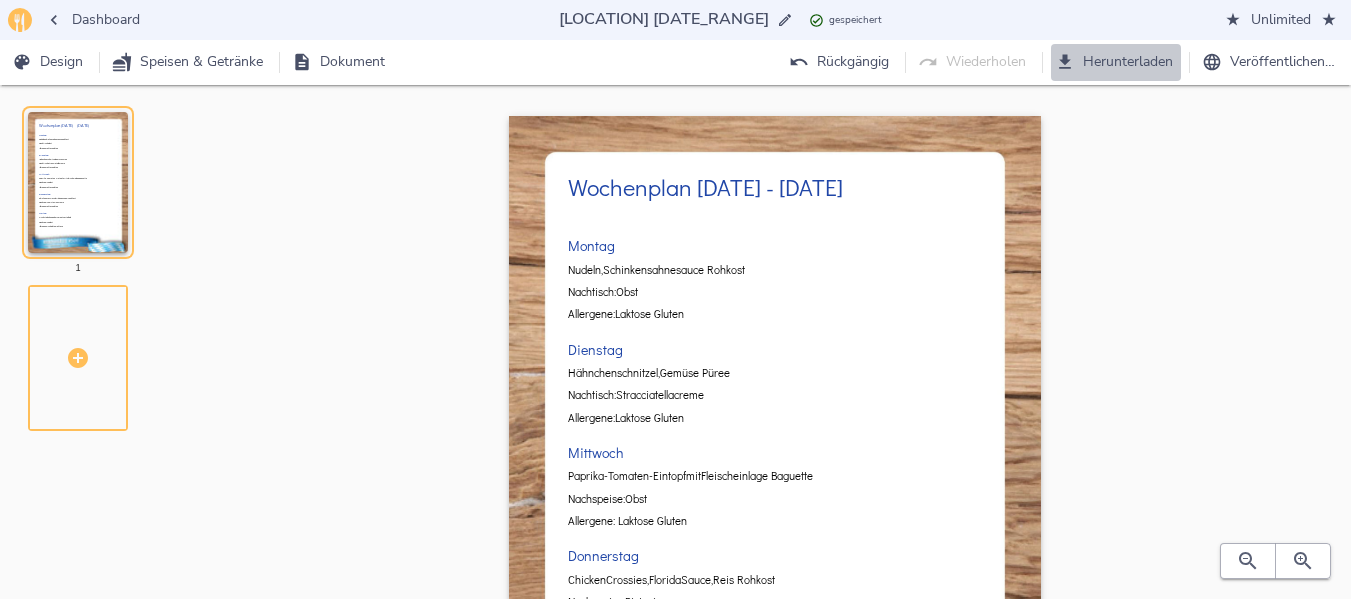 click on "Herunterladen" at bounding box center [49, 62] 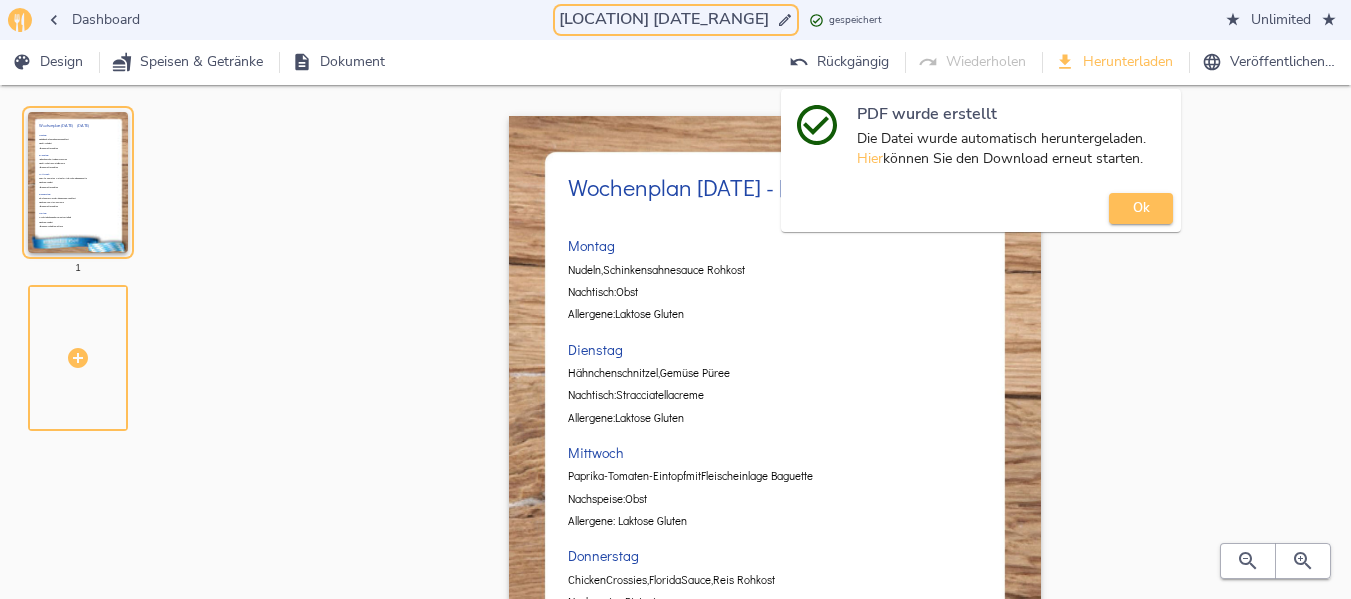 click on "[LOCATION] [DATE_RANGE]" at bounding box center [664, 19] 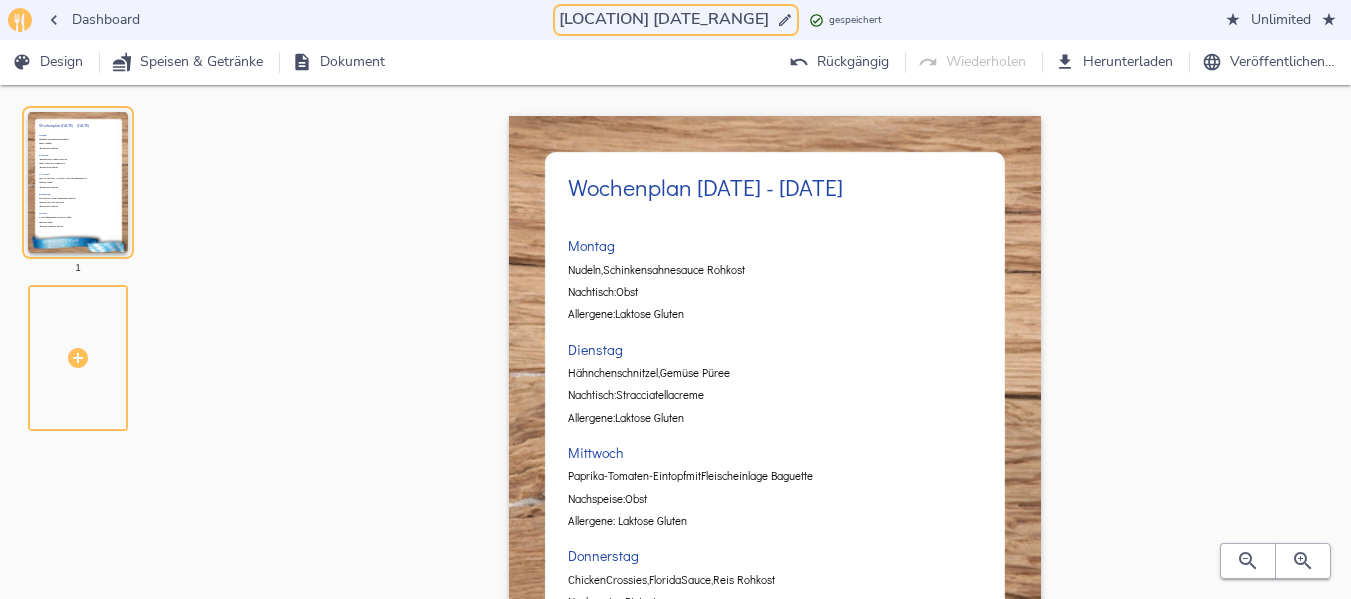 drag, startPoint x: 658, startPoint y: 19, endPoint x: 674, endPoint y: 15, distance: 16.492422 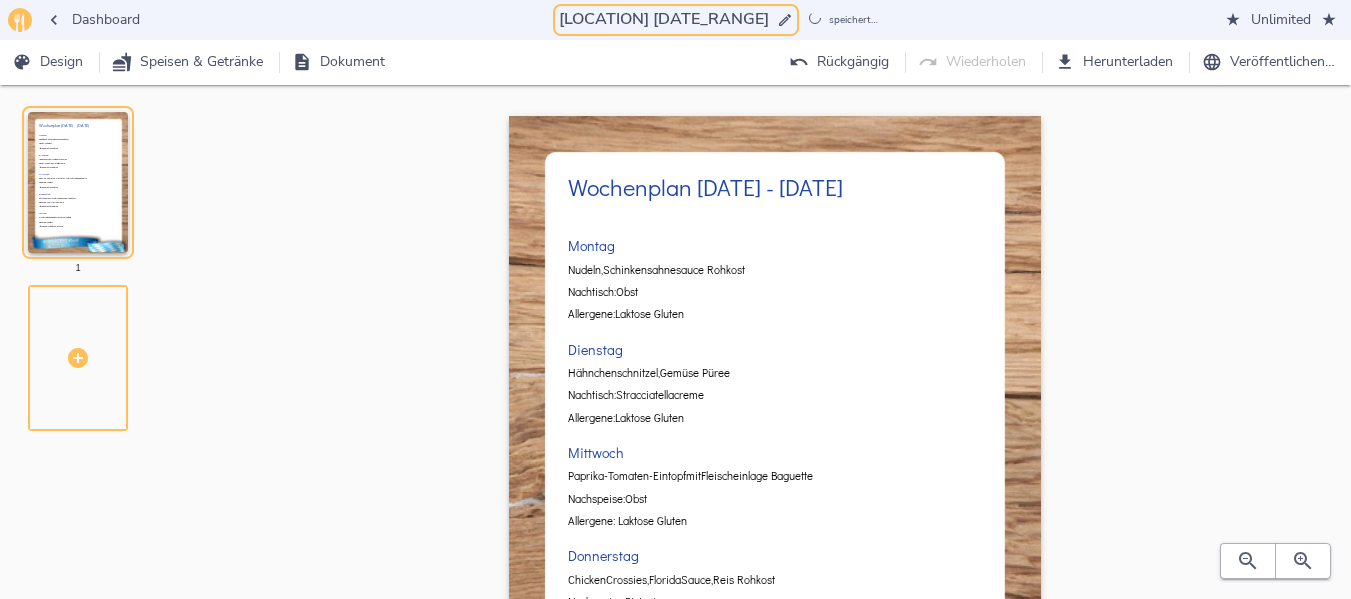 click on "[LOCATION] [DATE_RANGE]" at bounding box center (664, 19) 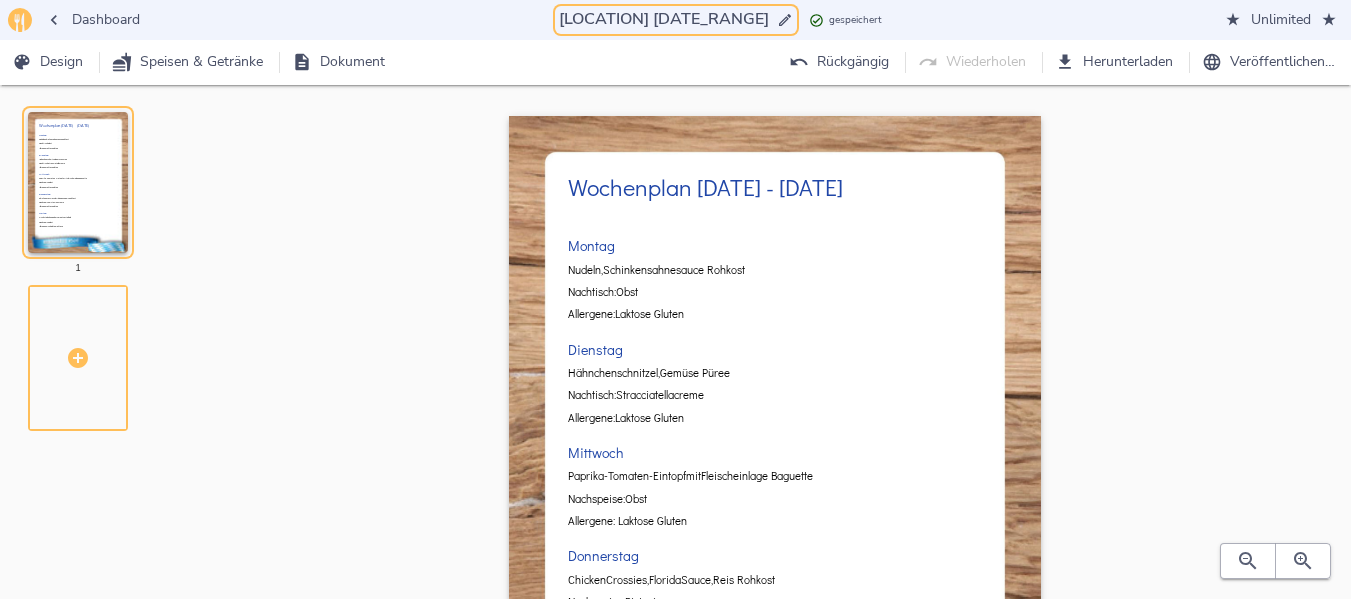 drag, startPoint x: 658, startPoint y: 17, endPoint x: 735, endPoint y: 19, distance: 77.02597 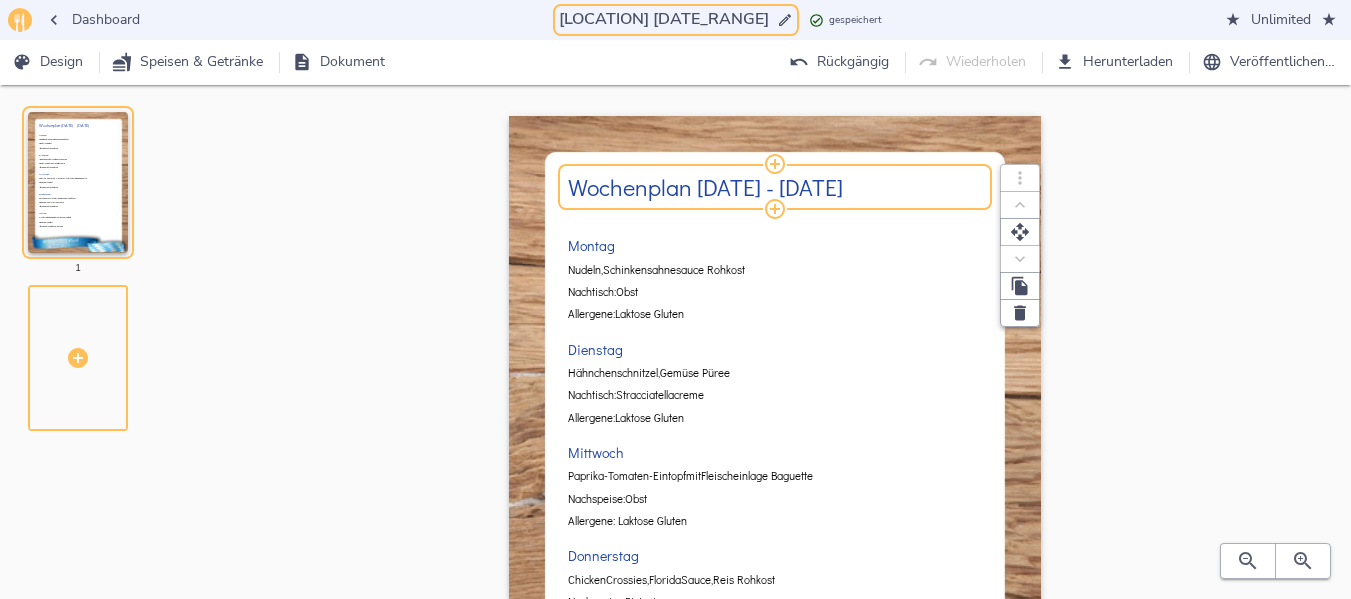 click on "Wochenplan [DATE] - [DATE]" at bounding box center (775, 187) 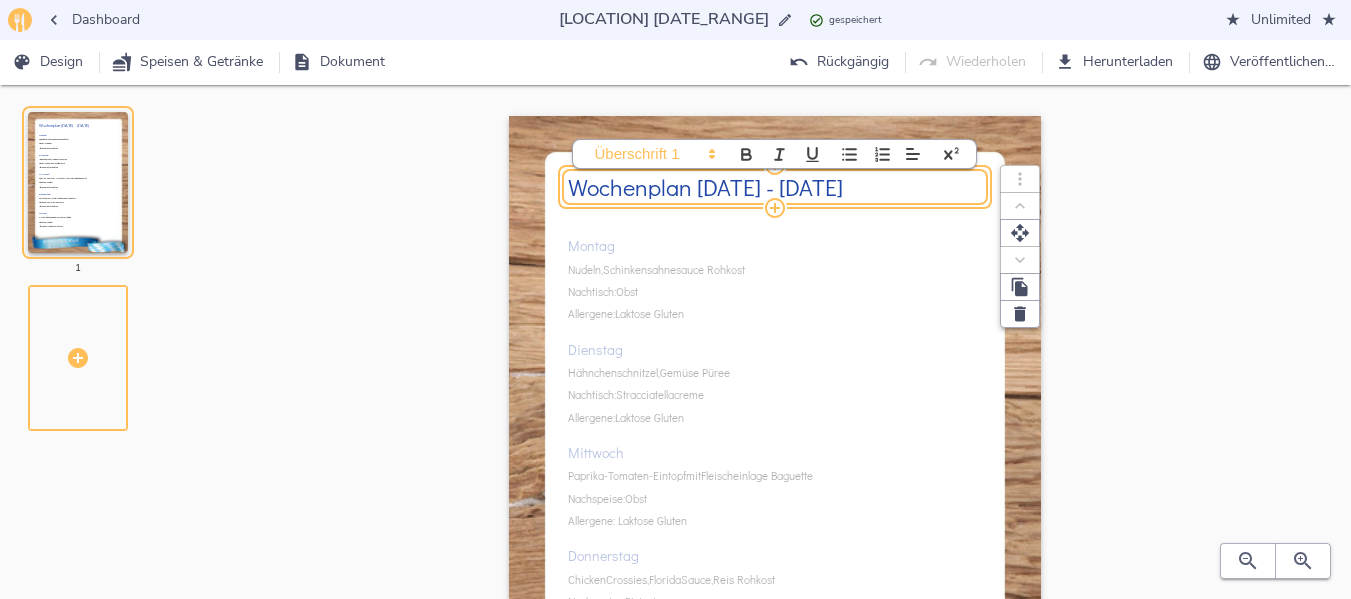 click on "Wochenplan [DATE] - [DATE]" at bounding box center (775, 187) 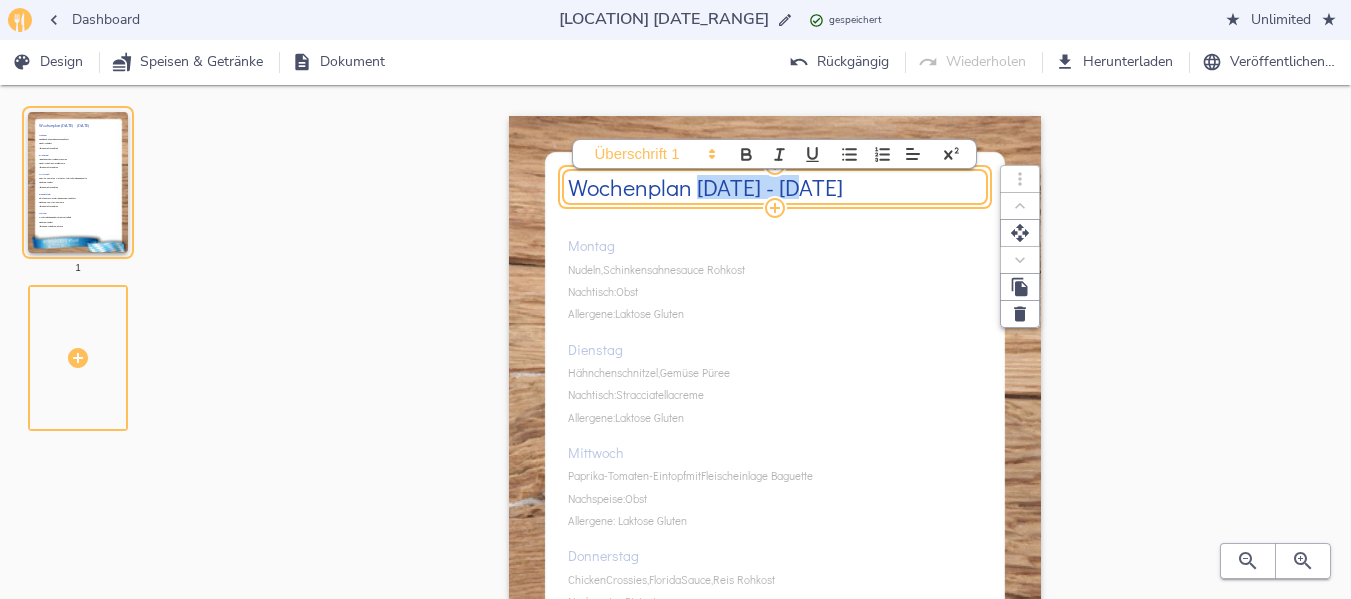 drag, startPoint x: 698, startPoint y: 186, endPoint x: 782, endPoint y: 186, distance: 84 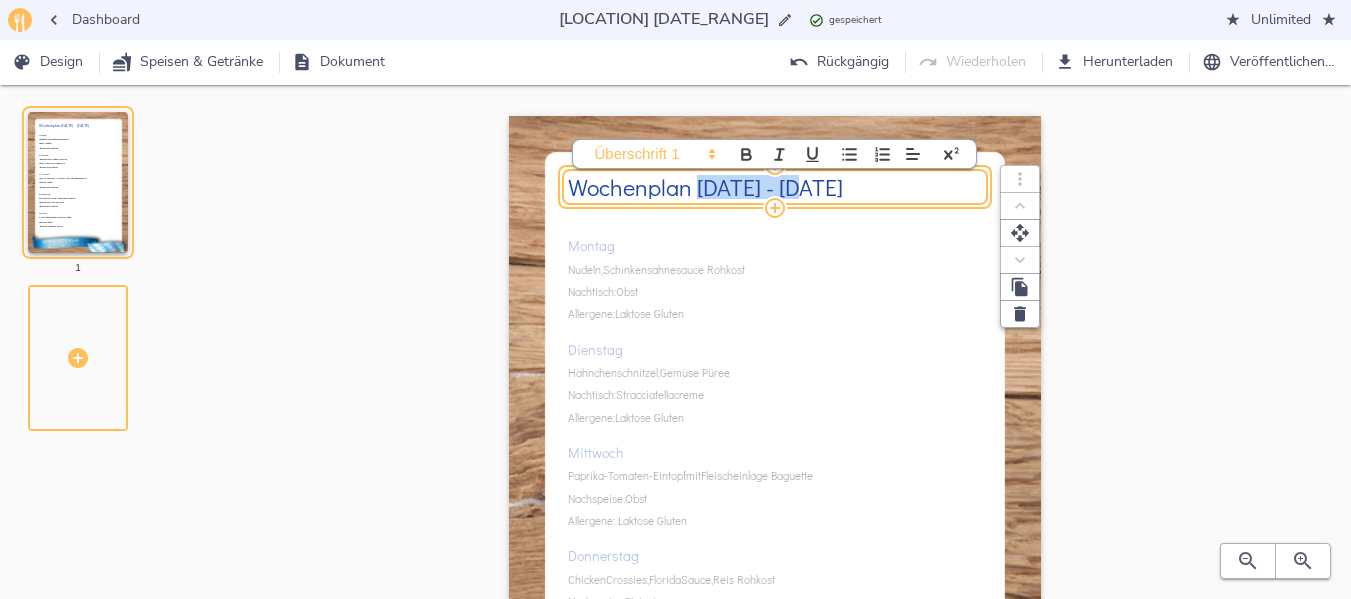 click on "Wochenplan [DATE] - [DATE]" at bounding box center [775, 187] 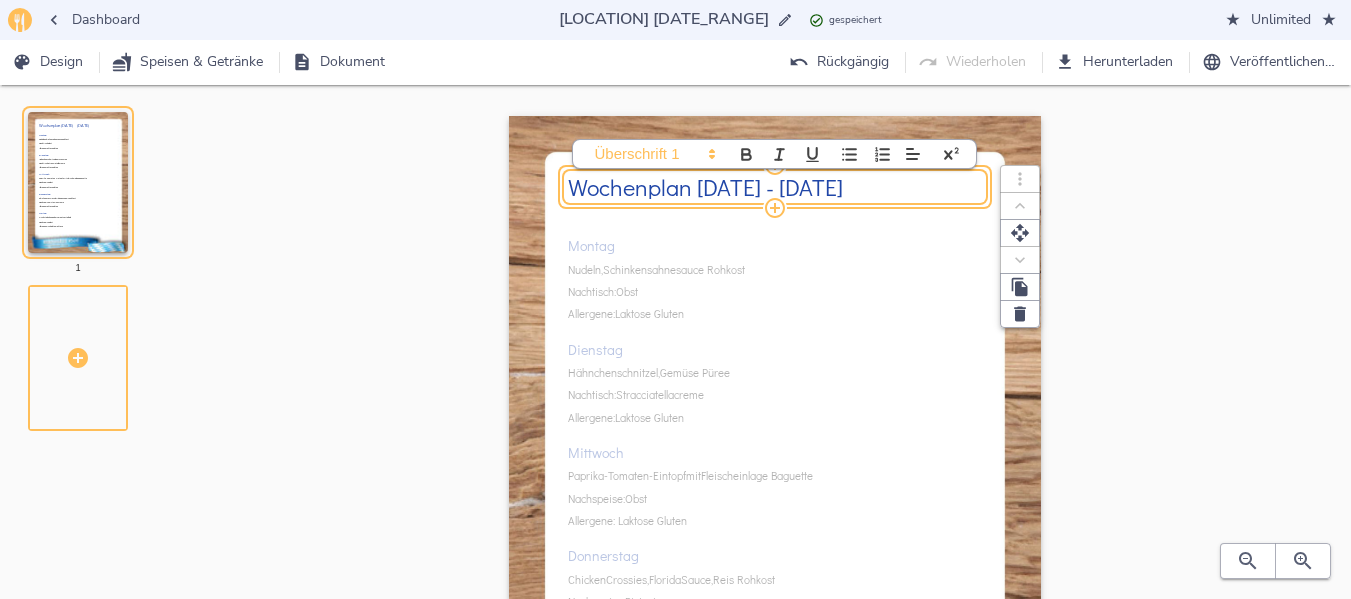 click on "Montag Nudeln, Schinkensahnesauce & Rohkost Nachtisch: Obst Allergene: Laktose & Gluten Dienstag Hähnchenschnitzel, Gemüse & Püree Nachtisch: Stracciatellacreme Allergene: Laktose & Gluten Mittwoch Paprika-Tomaten-Eintopf mit Fleischeinlage & Baguette Nachspeise: Obst Allergene: Laktose & Gluten Donnerstag Chicken Crossies, Florida Sauce, Reis & Rohkost Nachspeise: Pistaziencreme Allergene: Laktose & Gluten Freitag Fischstäbchen, Rahmspinat & Kartoffeln Nachspeise: Obst Allergene: Fisch, Gluten & Laktose" at bounding box center (775, 486) 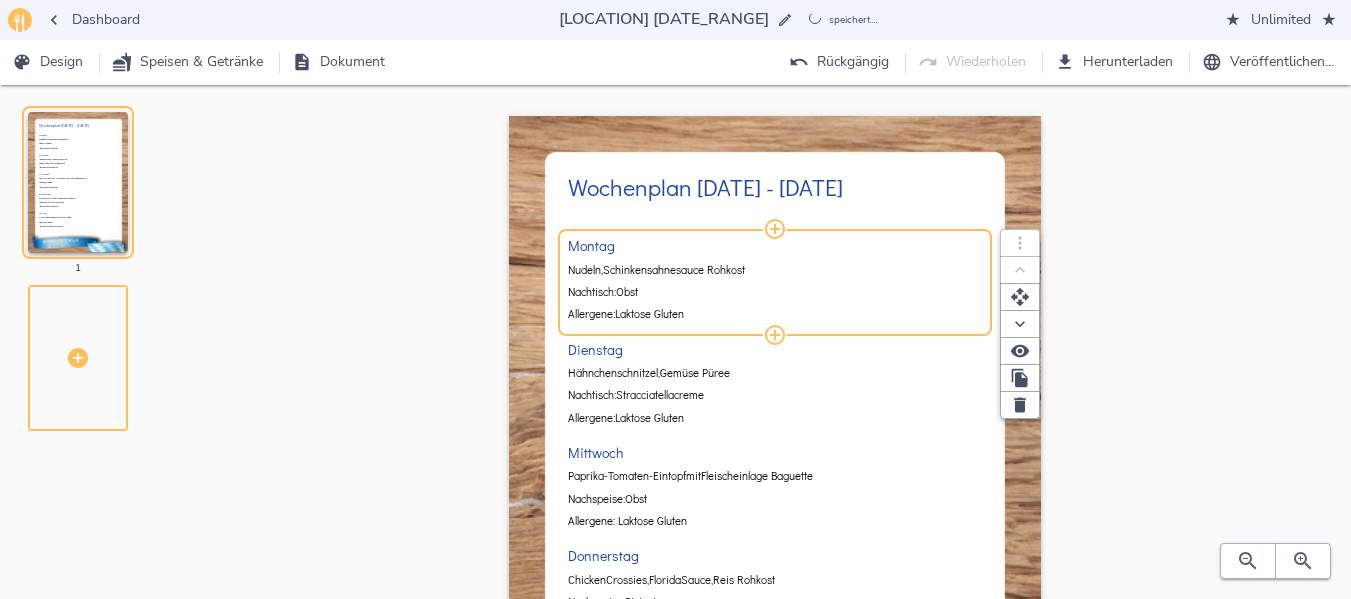click on "Schinkensahnesauce" at bounding box center (653, 270) 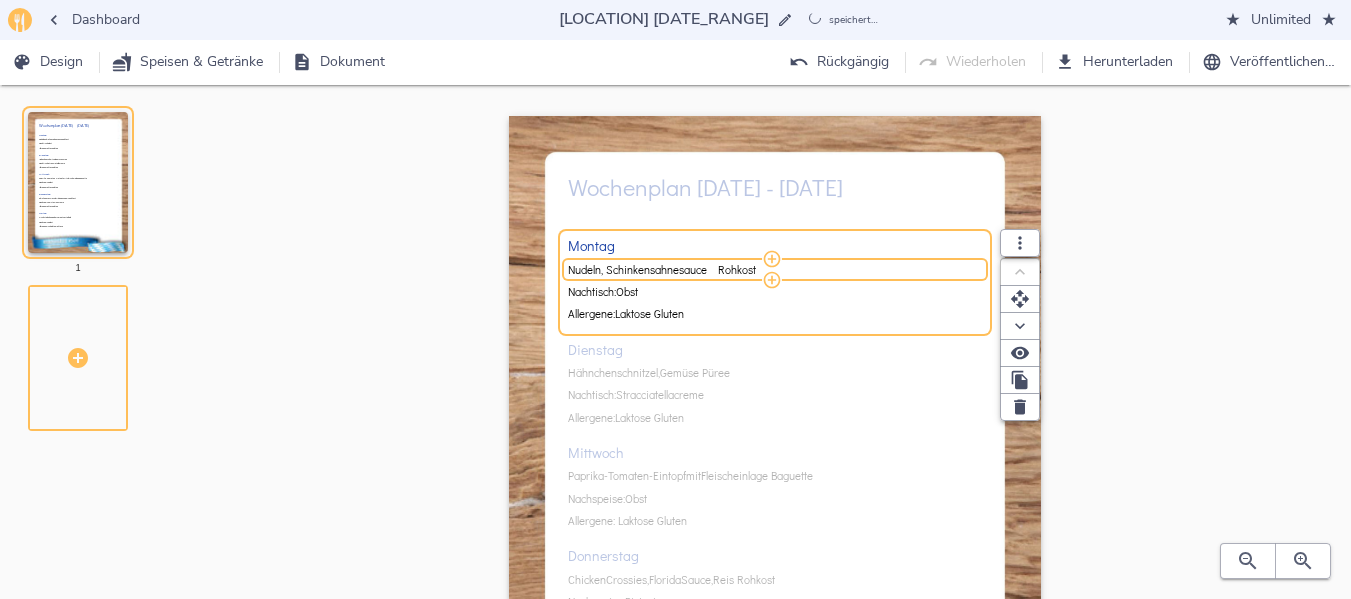 click on "Nudeln, Schinkensahnesauce   Rohkost" at bounding box center (772, 270) 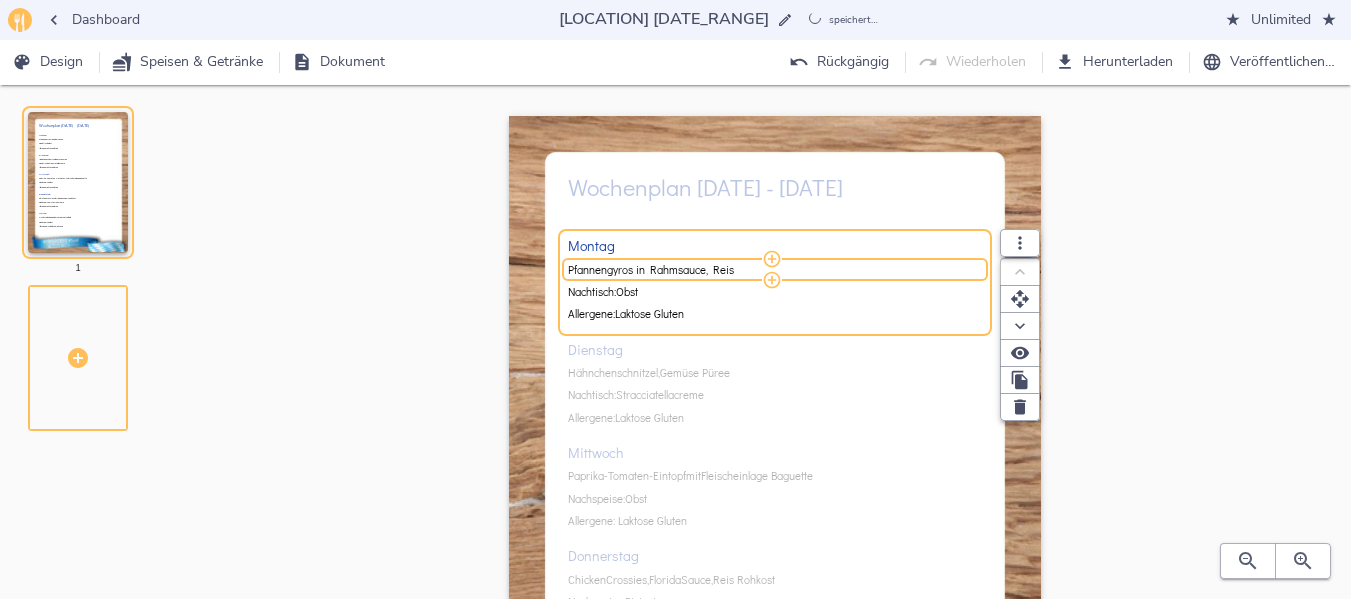 type on "Pfannengyros in Rahmsauce, Reis &" 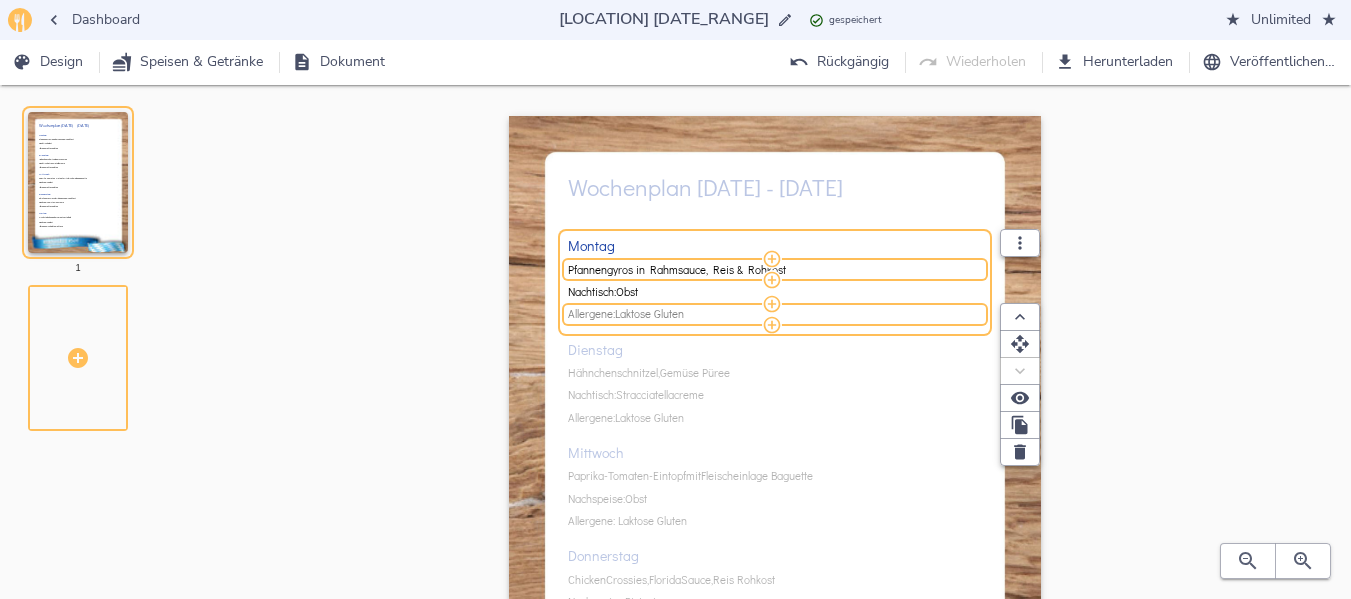 click on "Laktose" at bounding box center [633, 314] 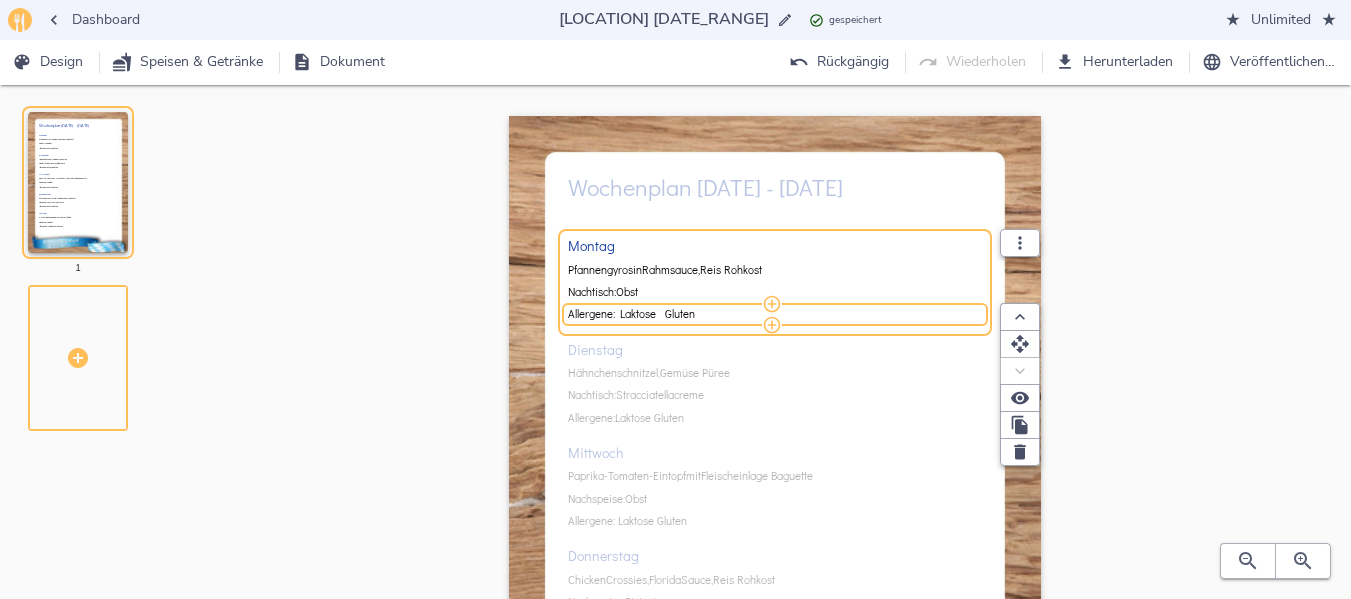 click on "Allergene: Laktose   Gluten" at bounding box center (772, 314) 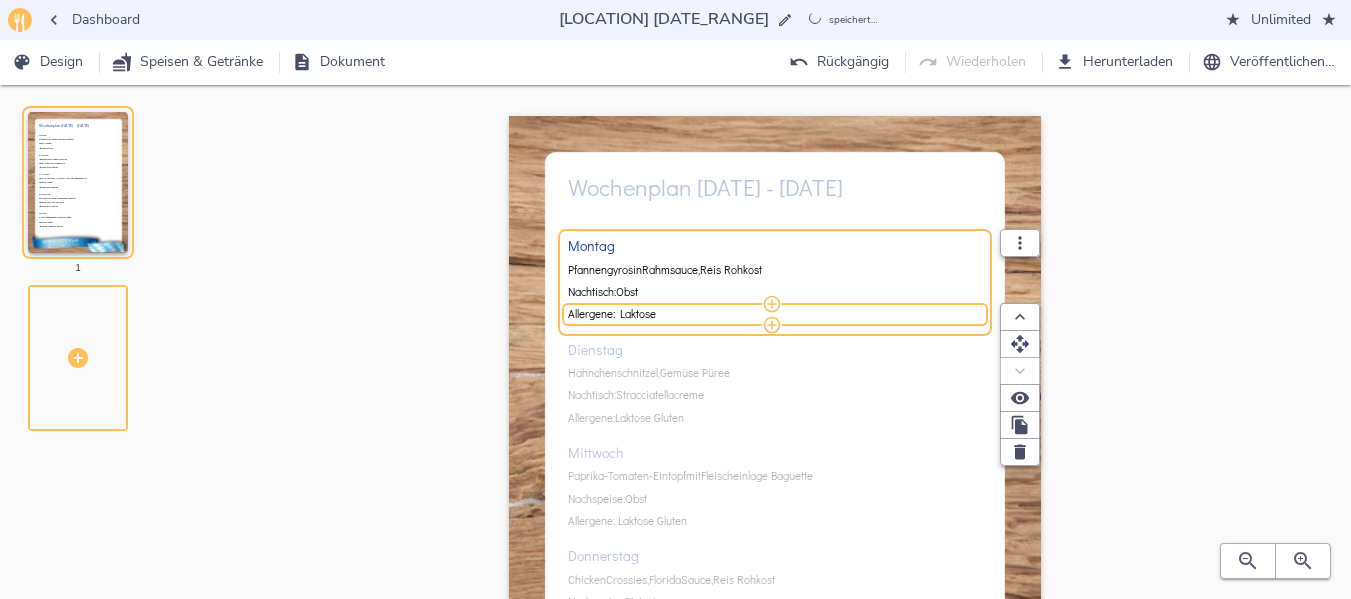 click on "Montag Pfannengyros in Rahmsauce, Reis & Rohkost Nachtisch: Obst Allergene: Laktose Dienstag Hähnchenschnitzel, Gemüse & Püree Nachtisch: Stracciatellacreme Allergene: Laktose & Gluten Mittwoch Paprika-Tomaten-Eintopf mit Fleischeinlage & Baguette Nachspeise: Obst Allergene: Laktose & Gluten Donnerstag Chicken Crossies, Florida Sauce, Reis & Rohkost Nachspeise: Pistaziencreme Allergene: Laktose & Gluten Freitag Fischstäbchen, Rahmspinat & Kartoffeln Nachspeise: Obst Allergene: Fisch, Gluten & Laktose" at bounding box center (775, 486) 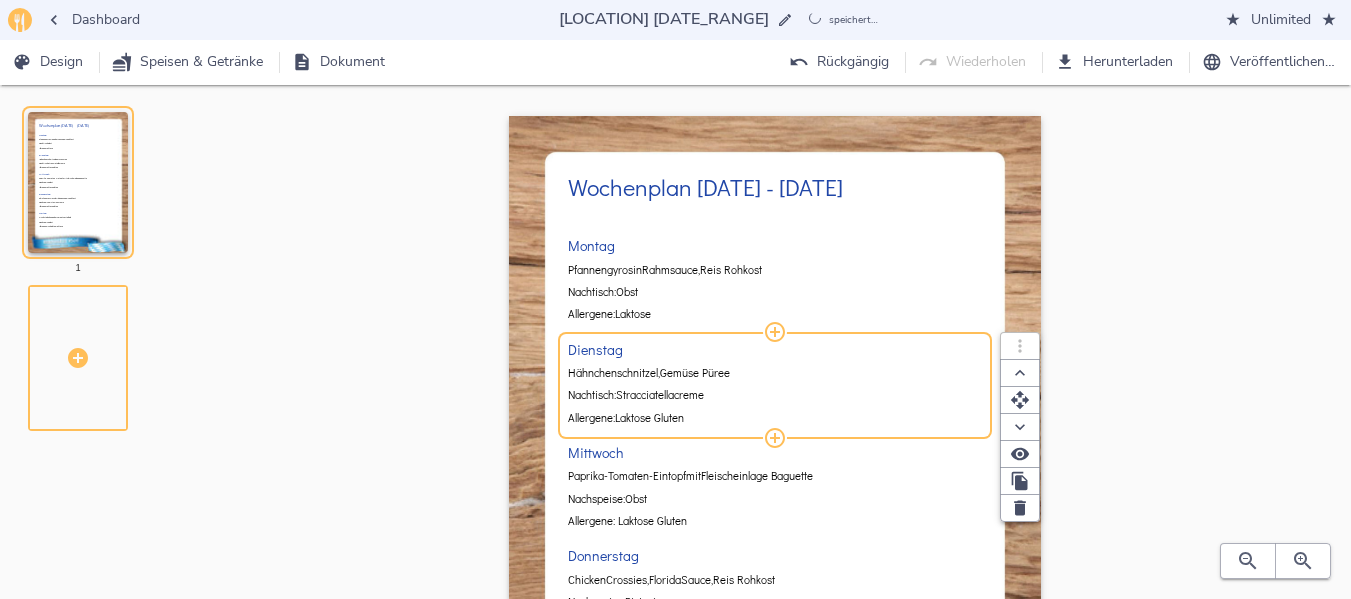 click on "Hähnchenschnitzel," at bounding box center (614, 373) 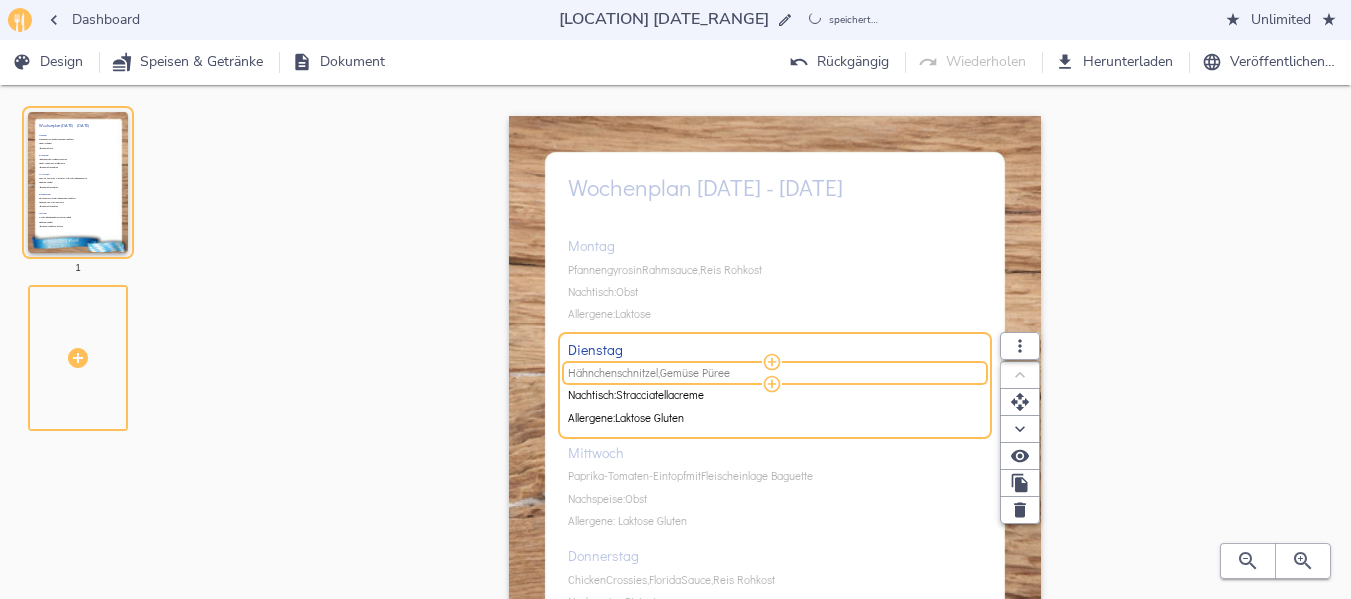click on "Hähnchenschnitzel," at bounding box center [614, 373] 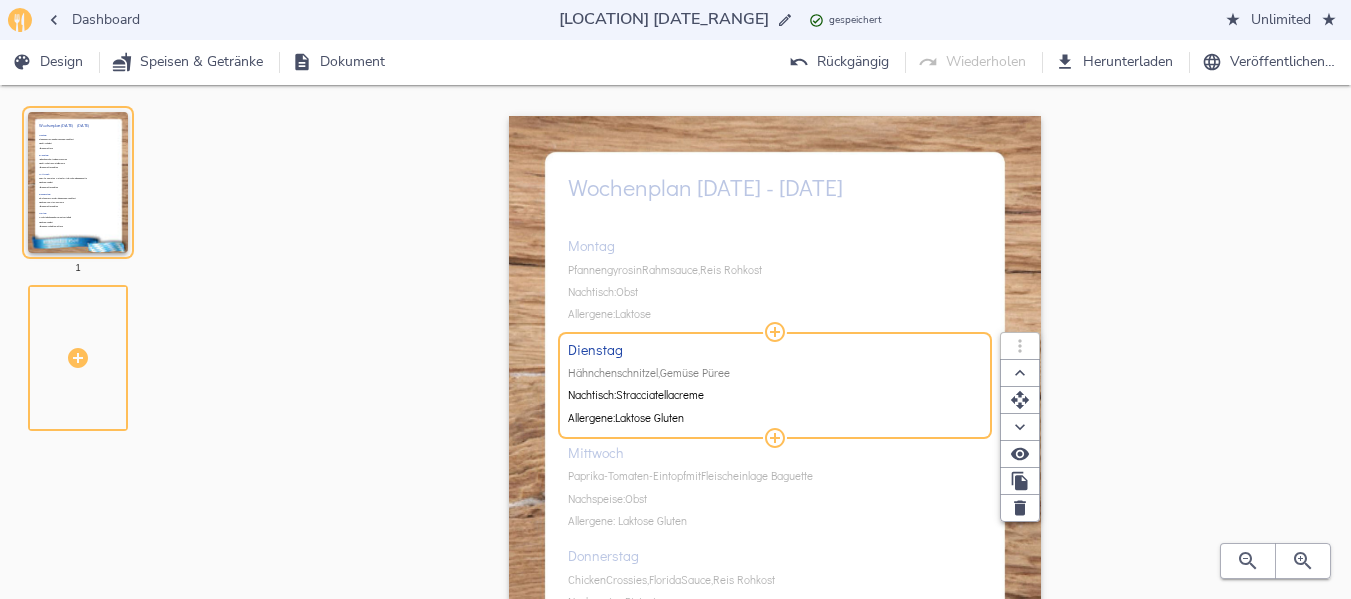 click on "Hähnchenschnitzel," at bounding box center [614, 373] 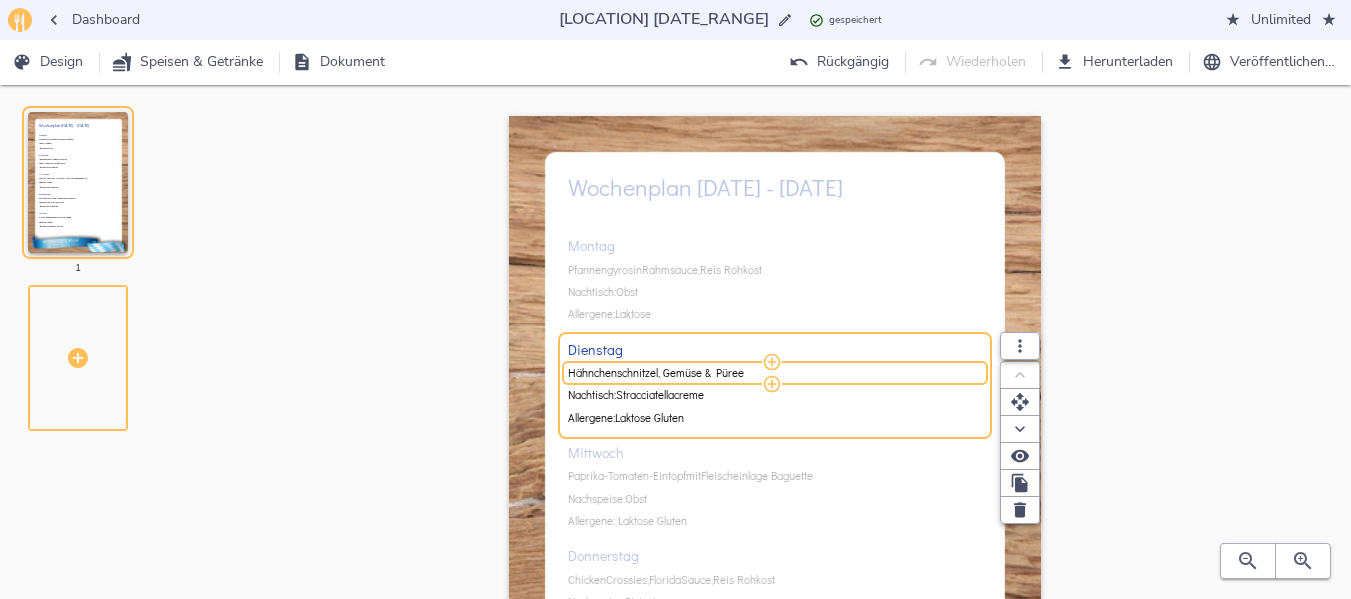 click on "Hähnchenschnitzel, Gemüse & Püree" at bounding box center [772, 373] 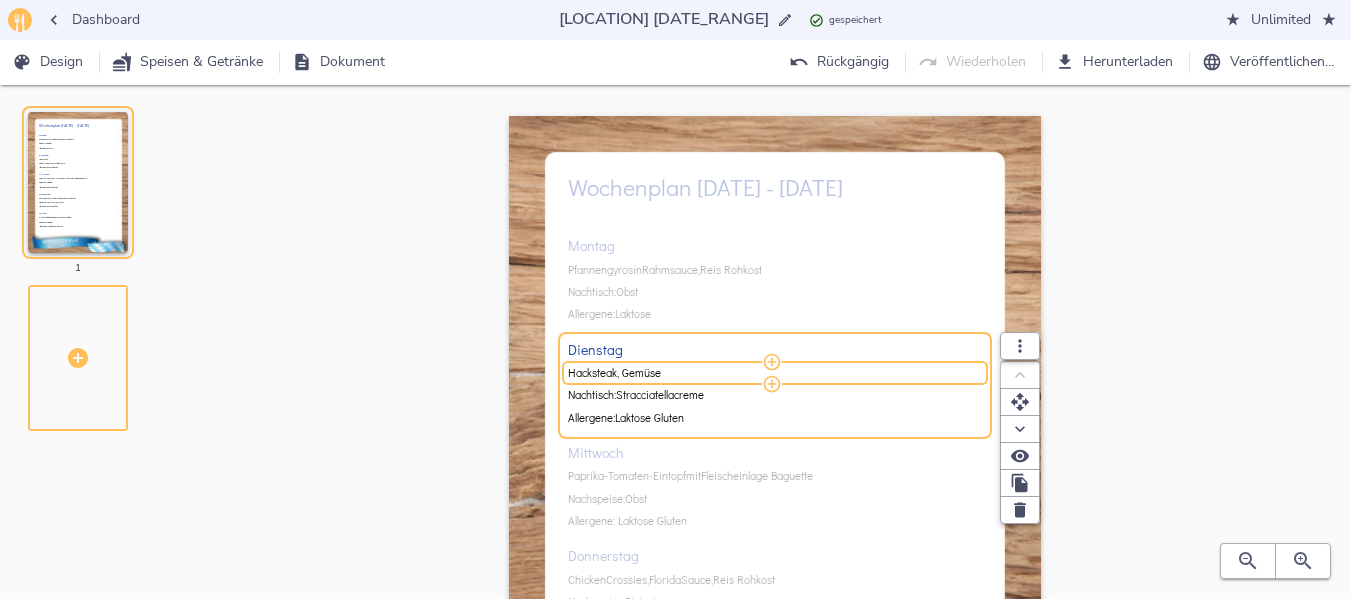 type on "Hacksteak, Gemüse" 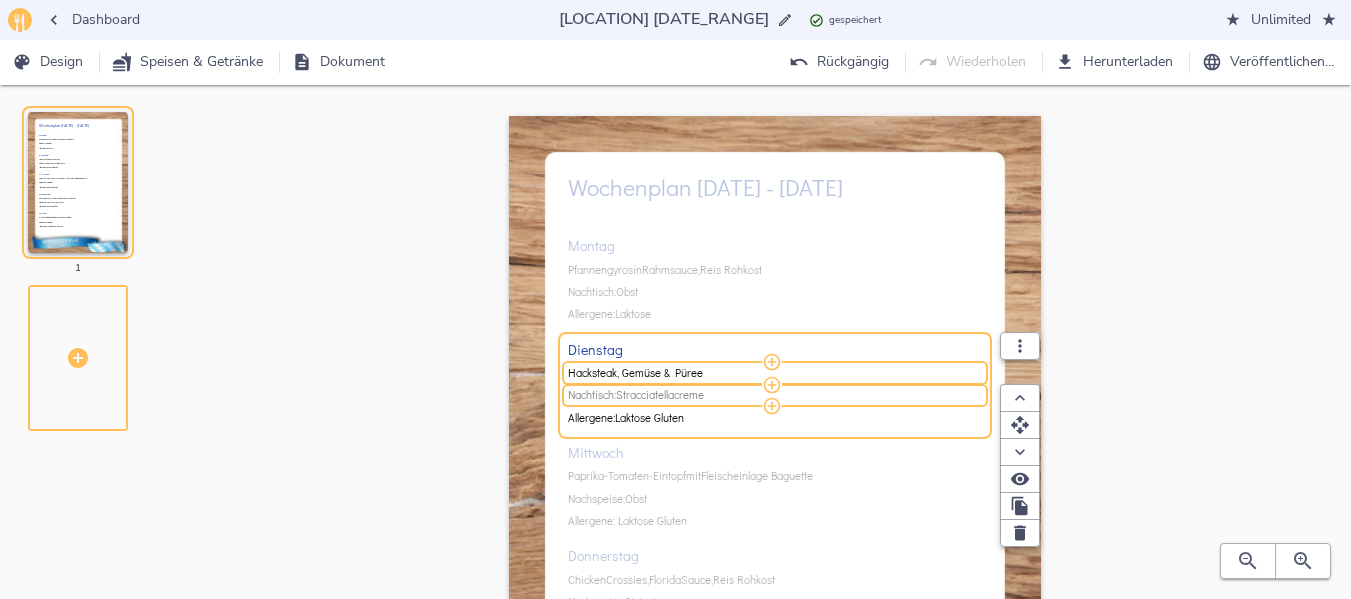 click on "Stracciatellacreme" at bounding box center (660, 395) 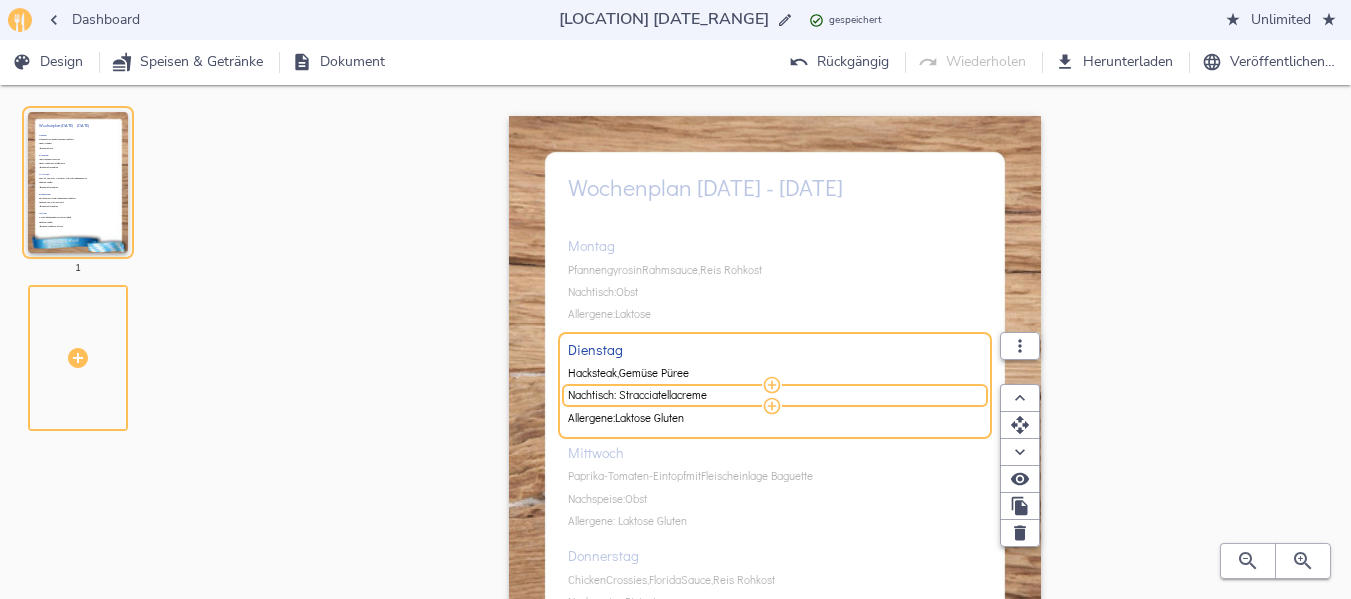drag, startPoint x: 622, startPoint y: 396, endPoint x: 679, endPoint y: 397, distance: 57.00877 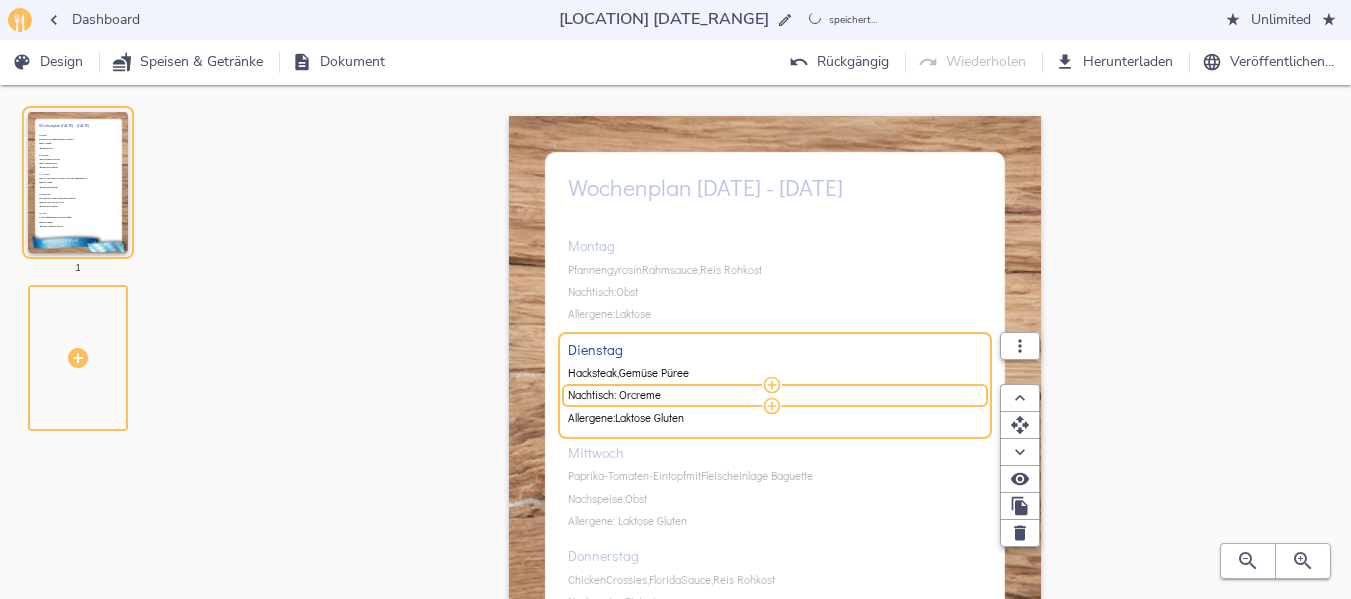 type on "Nachtisch: Oracreme" 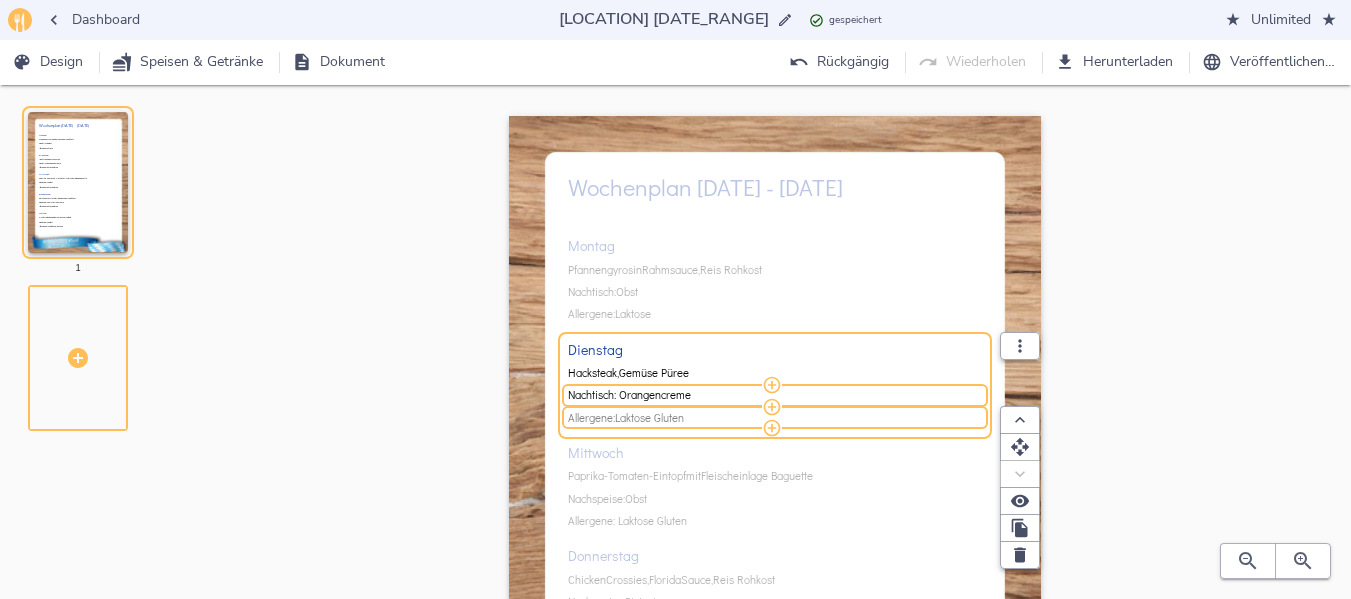 click on "Allergene: Laktose & Gluten" at bounding box center [772, 418] 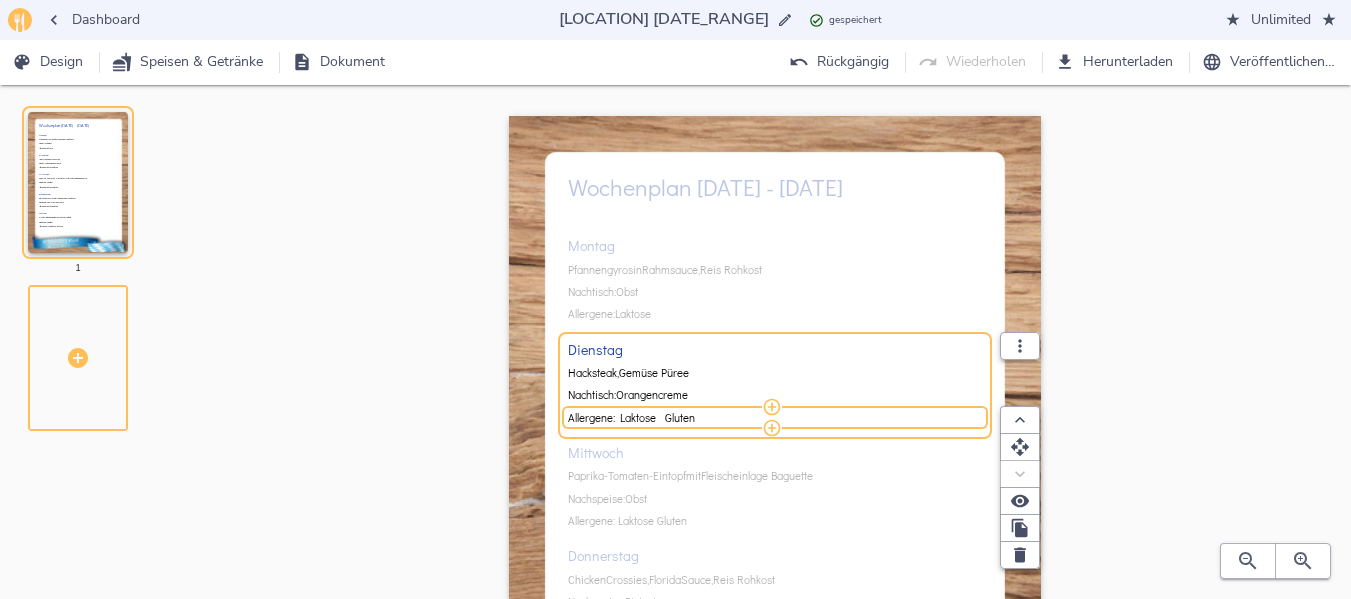 drag, startPoint x: 712, startPoint y: 416, endPoint x: 660, endPoint y: 415, distance: 52.009613 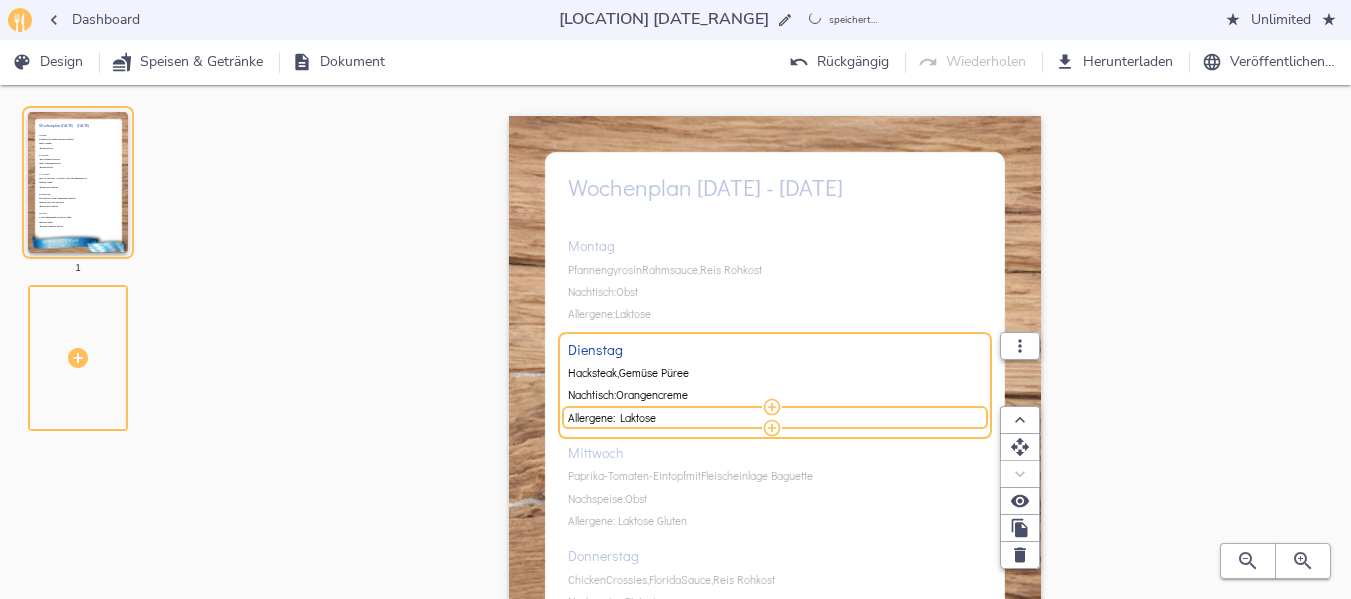 click on "[DAY] [MEAL] [ALLERGENS] [DAY] [MEAL] [ALLERGENS] [DAY] [MEAL] [ALLERGENS] [DAY] [MEAL] [ALLERGENS] [DAY] [MEAL] [ALLERGENS]" at bounding box center (775, 486) 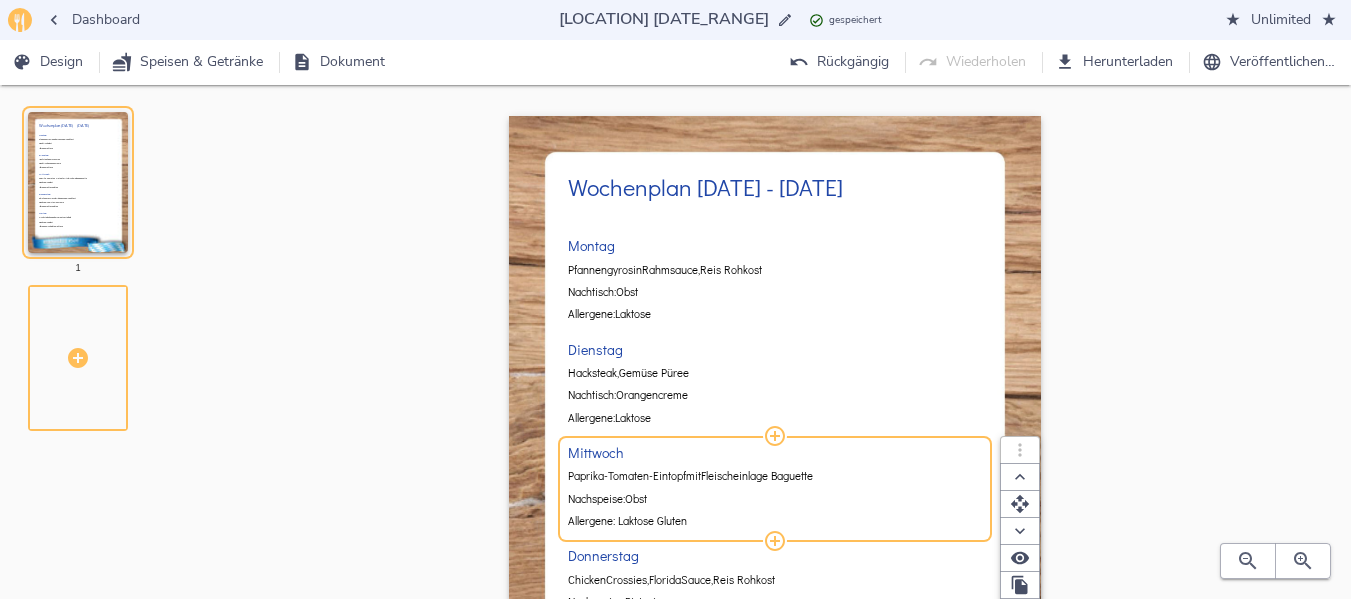 click on "Paprika-Tomaten-Eintopf" at bounding box center (627, 476) 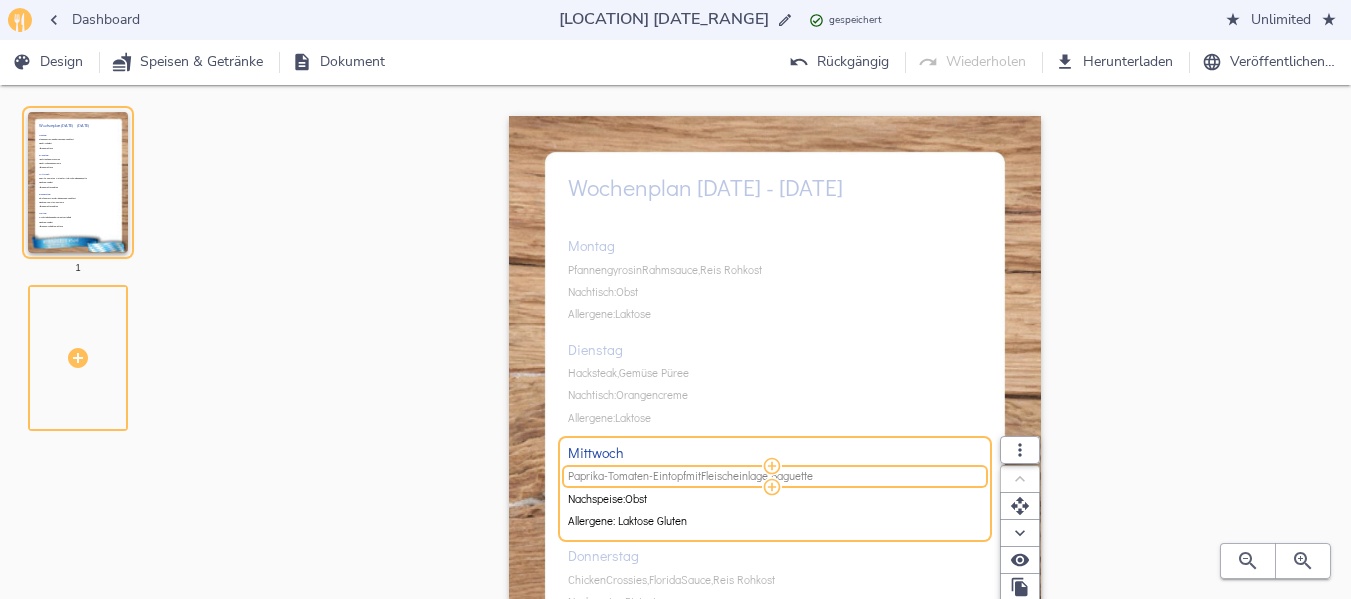 click on "Paprika-Tomaten-Eintopf" at bounding box center [627, 476] 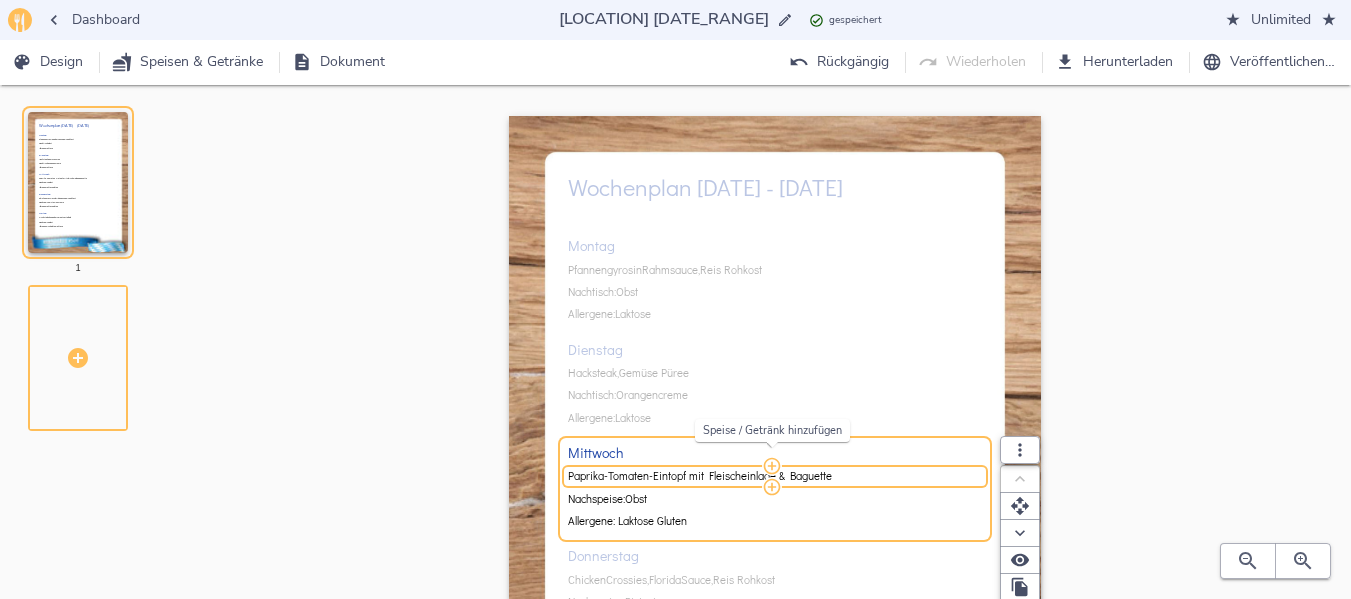 drag, startPoint x: 569, startPoint y: 475, endPoint x: 778, endPoint y: 469, distance: 209.0861 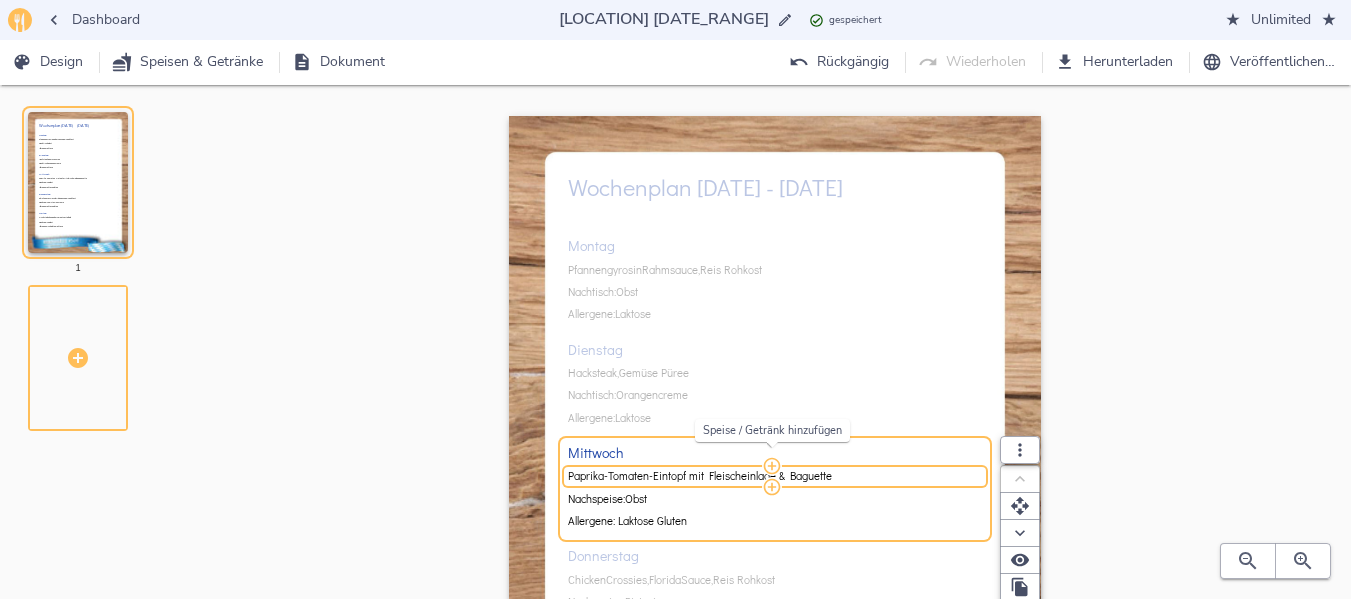 click on "Paprika-Tomaten-Eintopf mit Fleischeinlage & Baguette" at bounding box center (775, 476) 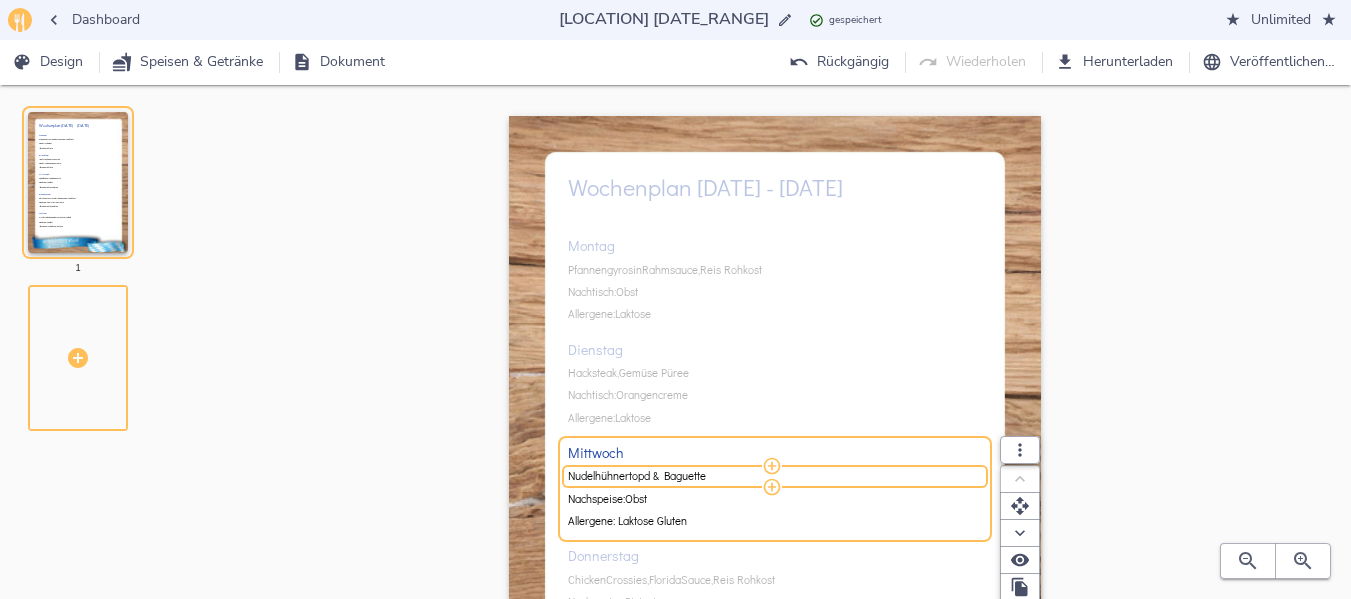 scroll, scrollTop: 100, scrollLeft: 0, axis: vertical 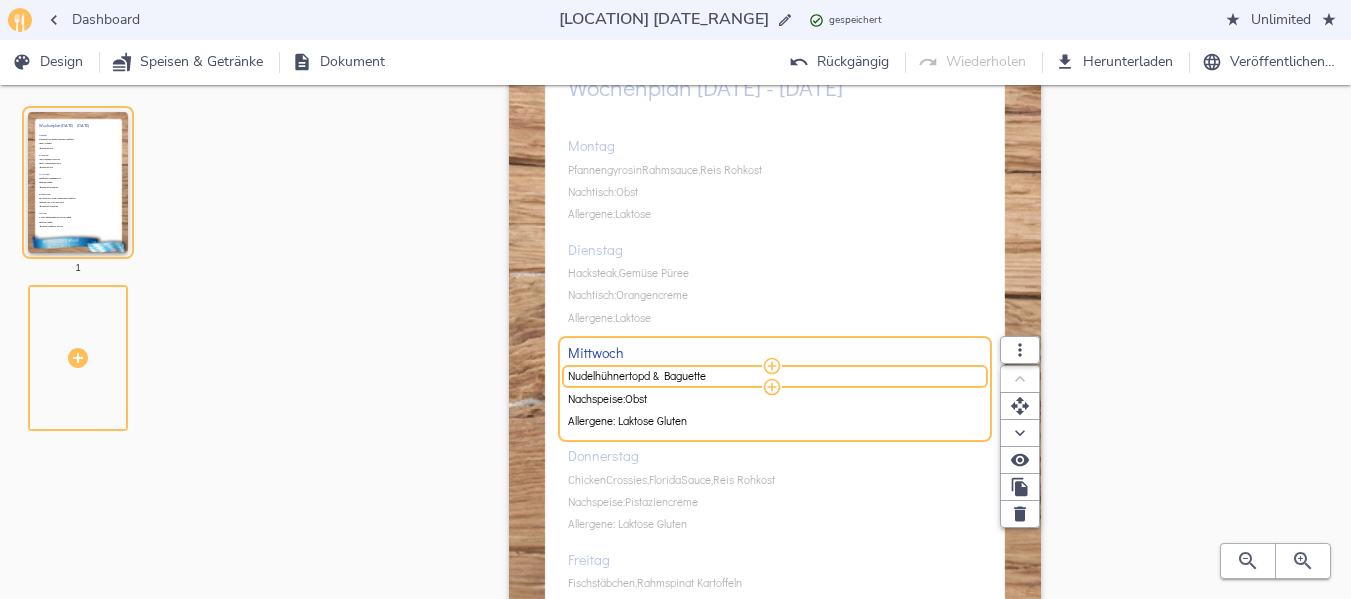 click on "Montag Pfannengyros in Rahmsauce, Reis Rohkost Nachtisch: Obst Allergene: Laktose Dienstag Hacksteak, Gemüse Püree Nachtisch: Orangencreme Allergene: Laktose Mittwoch Nudelhühnertopd Baguette Nachspeise: Obst Allergene: Laktose Gluten Donnerstag Chicken Crossies, Florida Sauce, Reis Rohkost Nachspeise: Pistaziencreme Allergene: Laktose Gluten Freitag Fischstäbchen, Rahmspinat Kartoffeln Nachspeise: Obst Allergene: Fisch, Gluten Laktose" at bounding box center [775, 386] 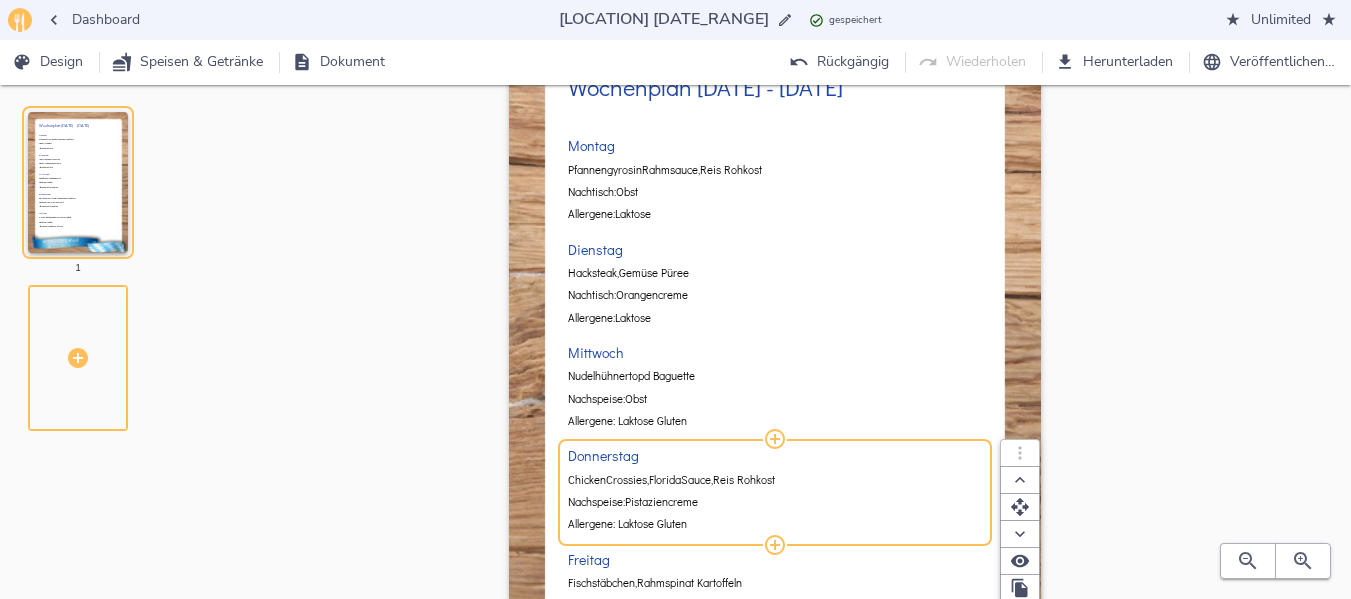 click on "Crossies," at bounding box center (627, 480) 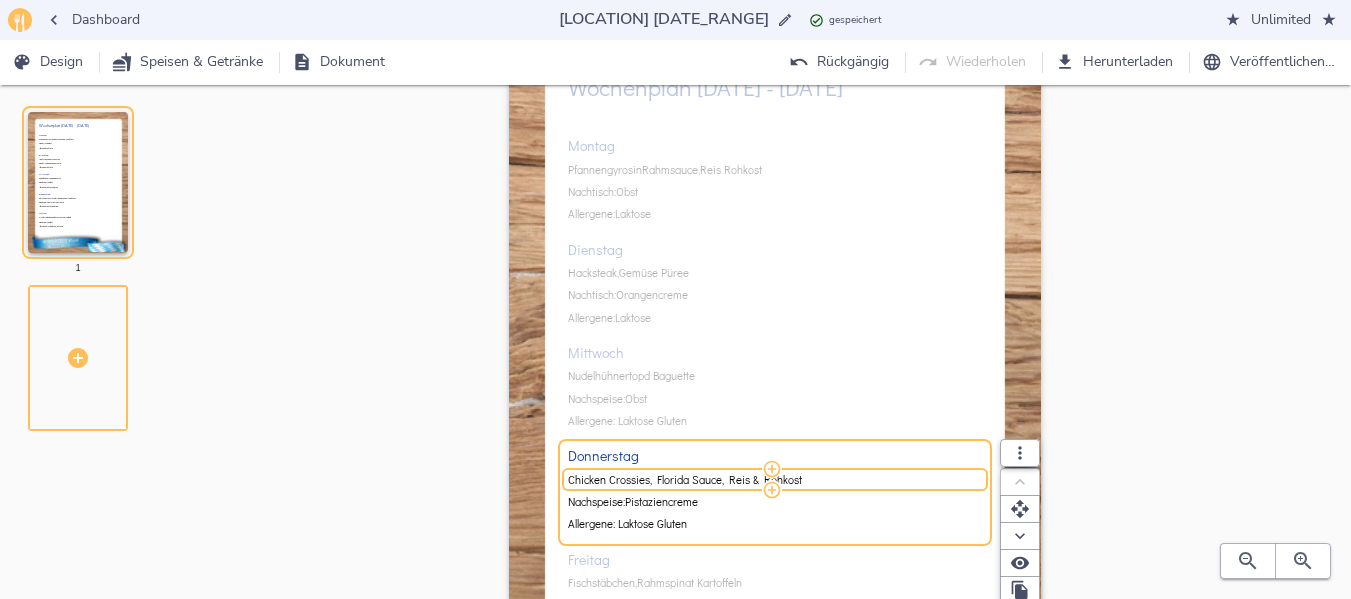 click on "Chicken Crossies, Florida Sauce, Reis & Rohkost" at bounding box center [772, 480] 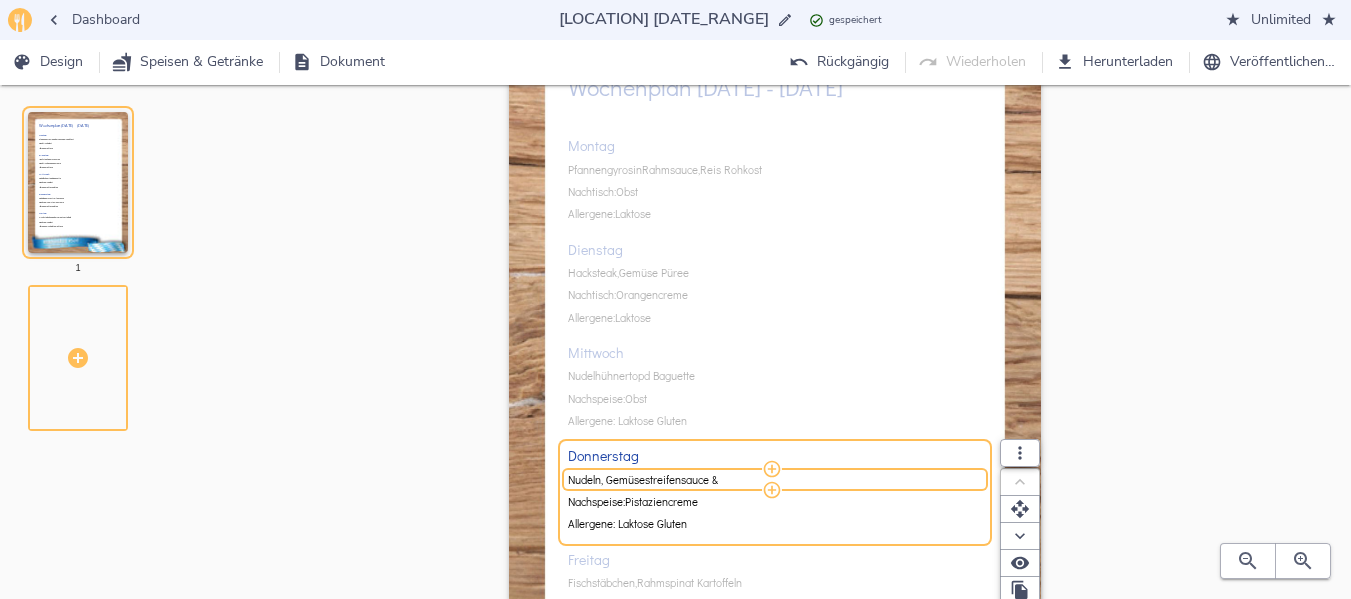 type on "Nudeln, Gemüsestreifensauce &" 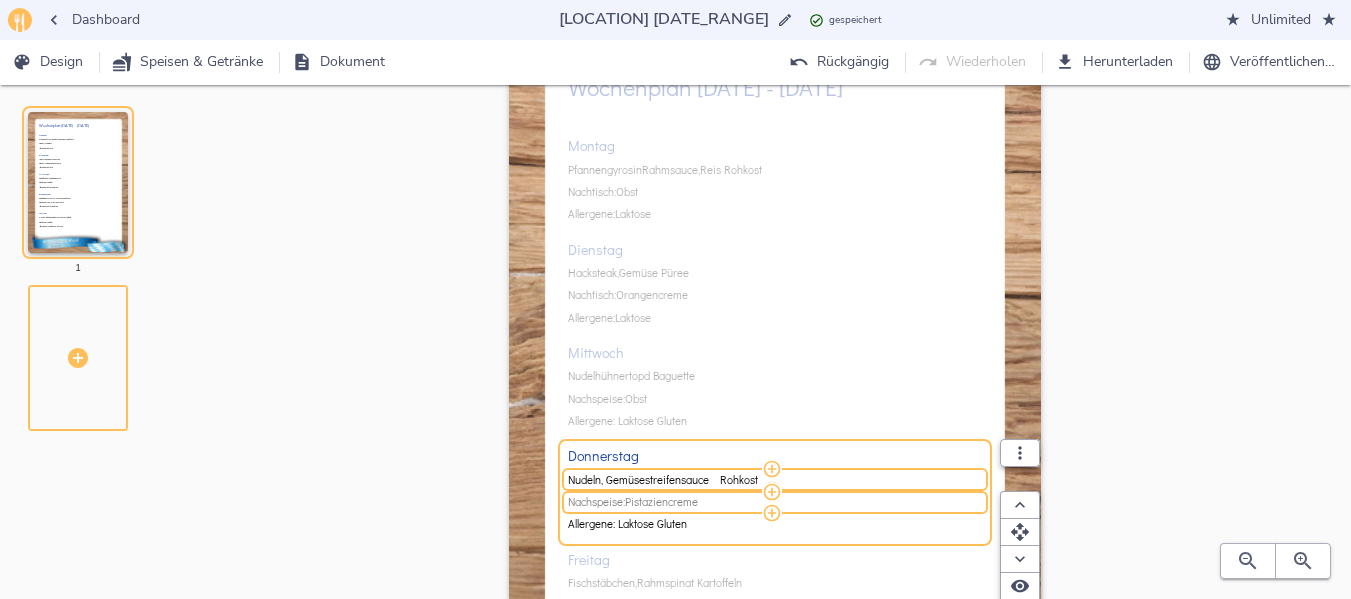 click on "Pistaziencreme" at bounding box center [661, 502] 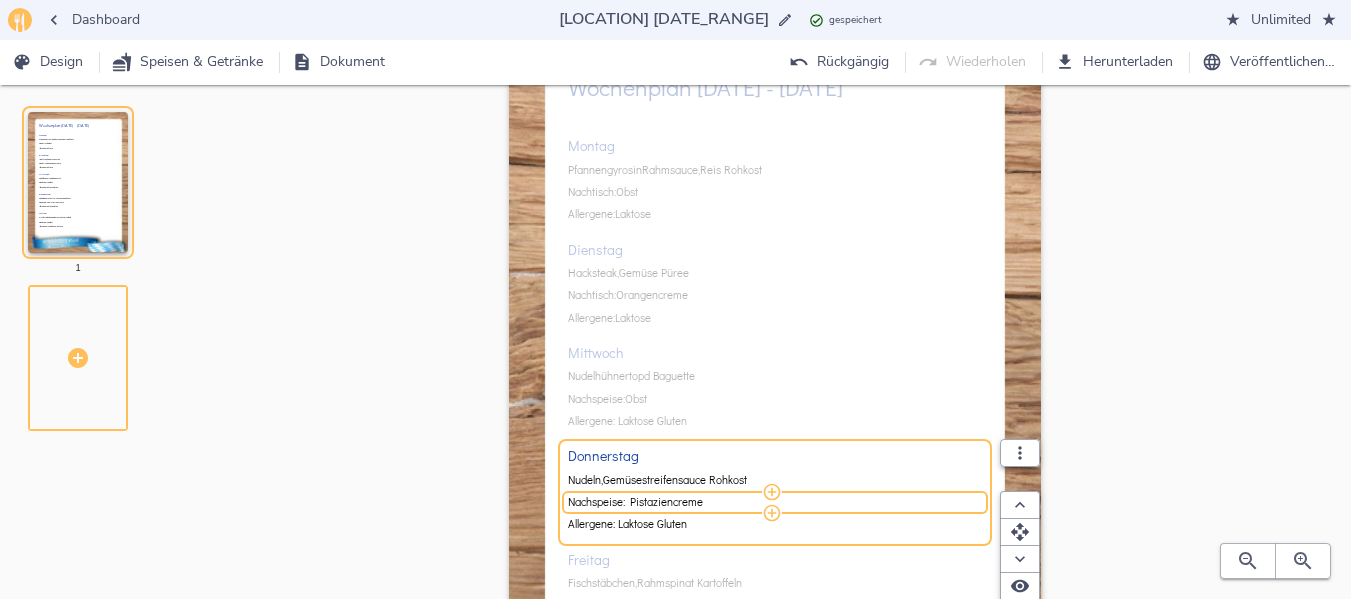 drag, startPoint x: 633, startPoint y: 501, endPoint x: 705, endPoint y: 506, distance: 72.1734 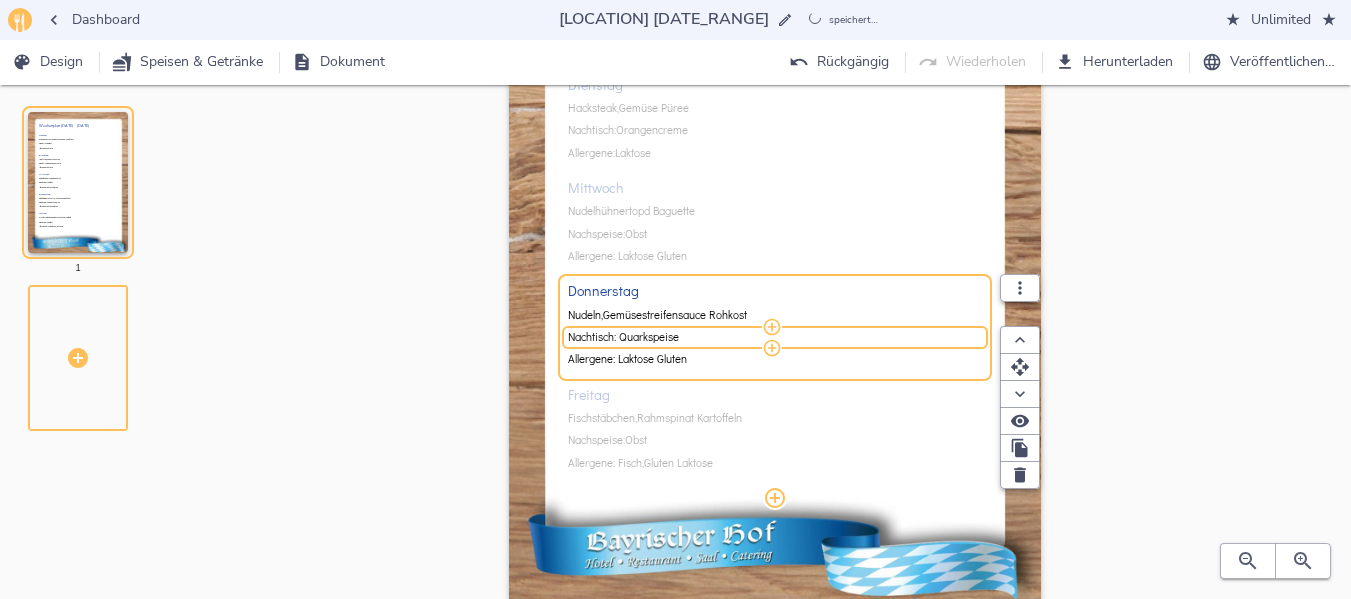 scroll, scrollTop: 300, scrollLeft: 0, axis: vertical 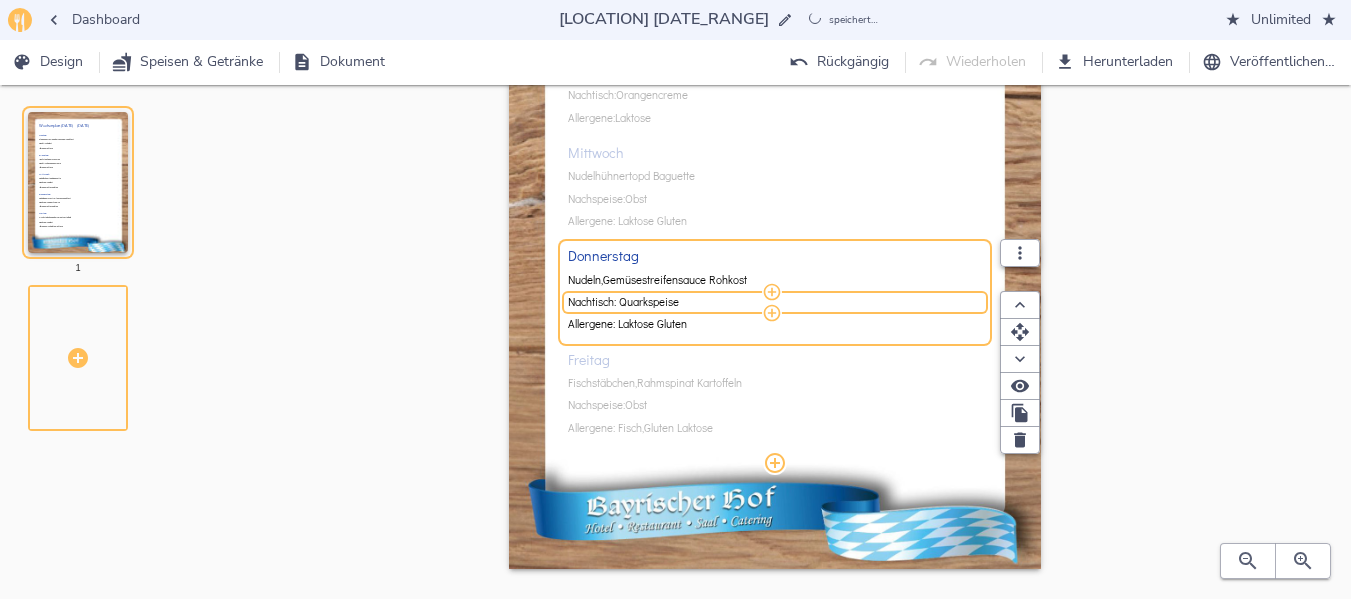 click on "Montag Pfannengyros in Rahmsauce, Reis Rohkost Nachtisch: Obst Allergene: Laktose Dienstag Hacksteak, Gemüse Püree Nachtisch: Orangencreme Allergene: Laktose Mittwoch Nudelhühnertopd Baguette Nachspeise: Obst Allergene: Laktose Gluten Donnerstag Nudeln, Gemüsestreifensauce Rohkost Nachspeise: Quarkspeise Allergene: Laktose Gluten Freitag Fischstäbchen, Rahmspinat Kartoffeln Nachspeise: Obst Allergene: Fisch, Gluten Laktose" at bounding box center [775, 186] 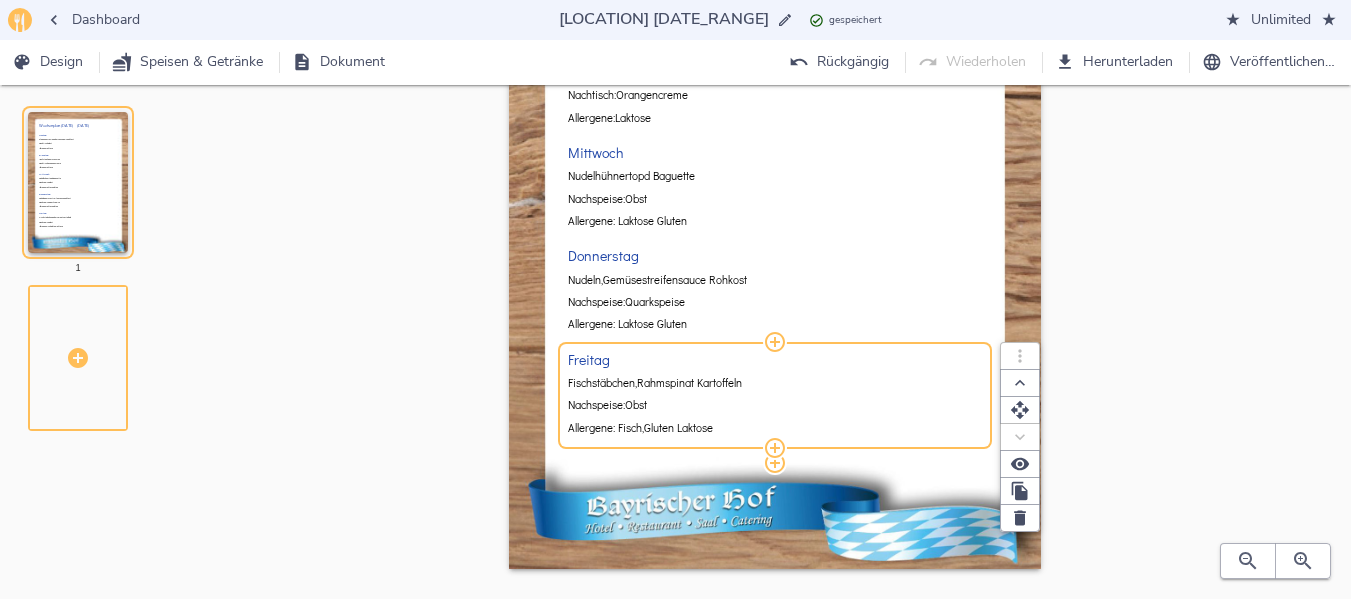 click on "Rahmspinat" at bounding box center (665, 383) 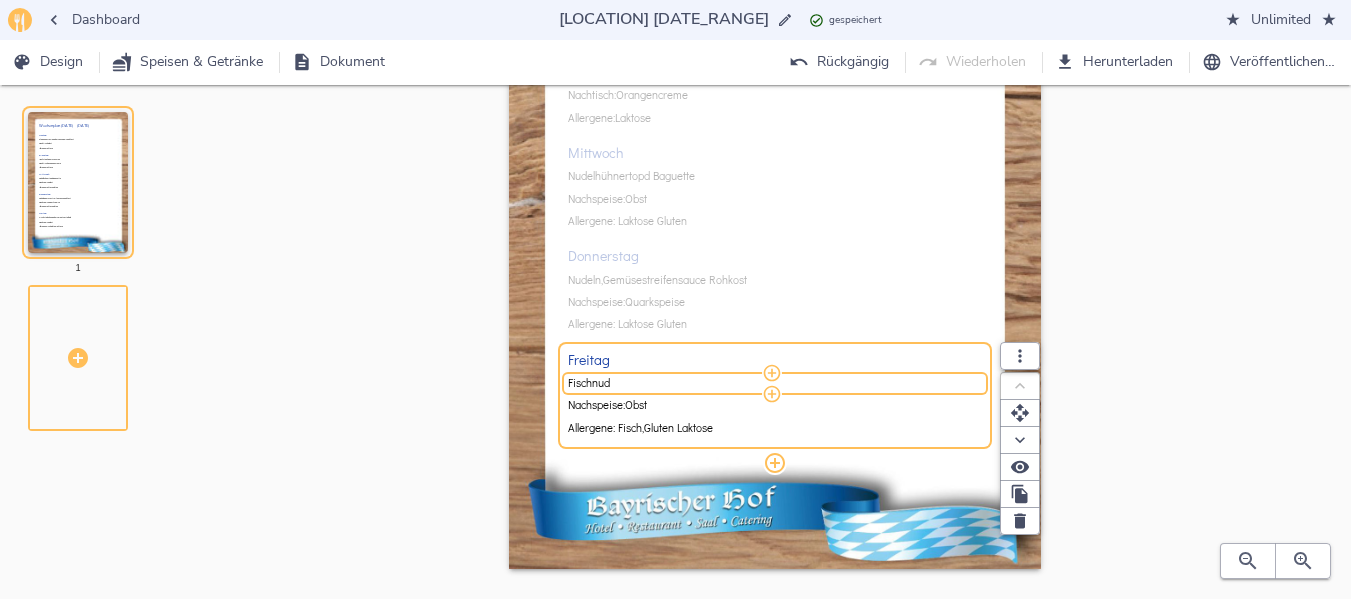 type on "Fischnu" 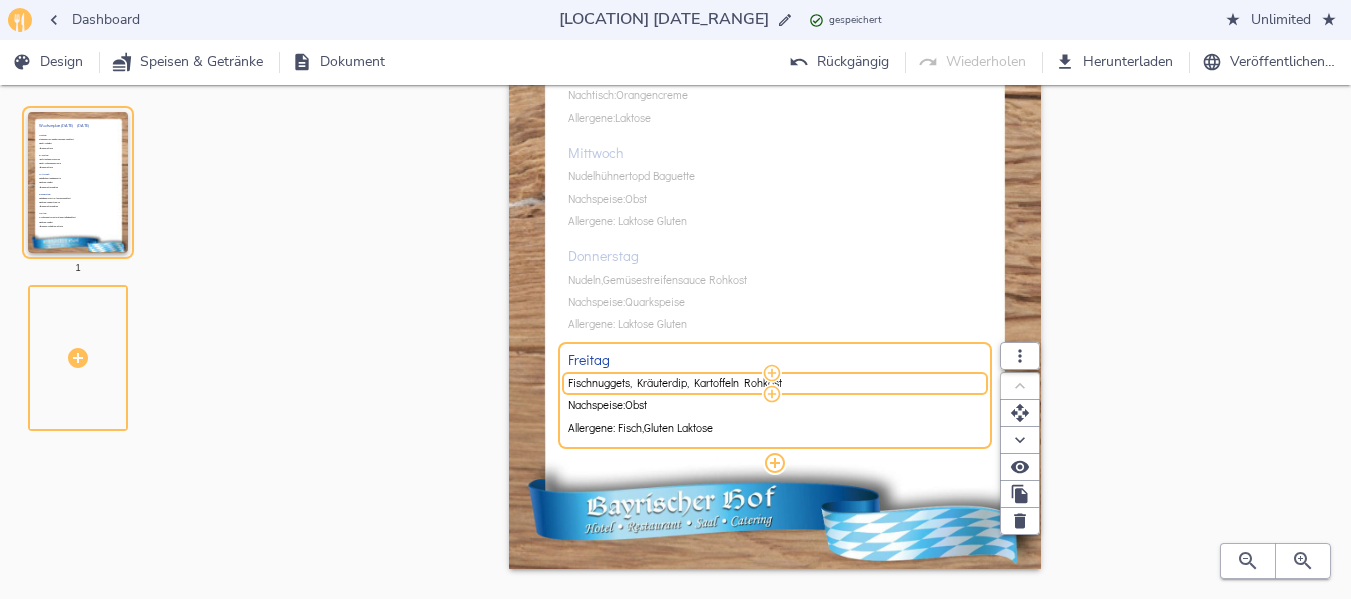 click on "[WEEK] [DATE_RANGE] [DAY] [MEAL] [ALLERGENS] [DAY] [MEAL] [ALLERGENS] [DAY] [MEAL] [ALLERGENS] [DAY] [MEAL] [ALLERGENS] [DAY] [MEAL] [ALLERGENS]" at bounding box center (775, 212) 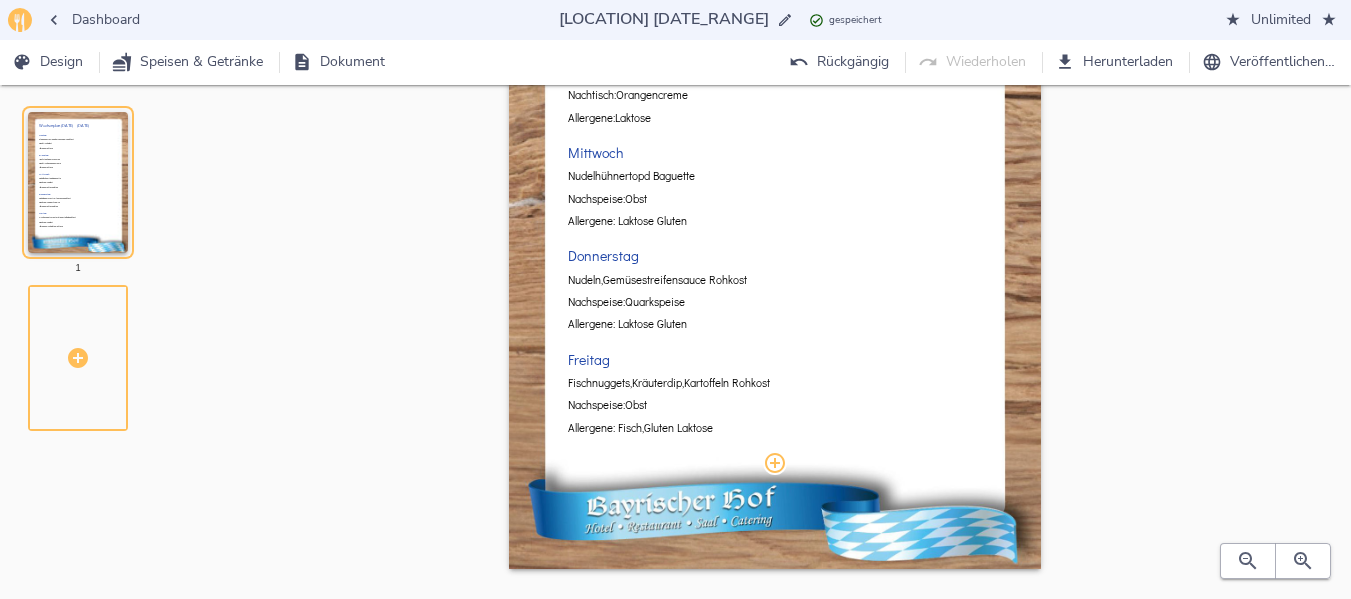 click on "Herunterladen" at bounding box center (49, 62) 